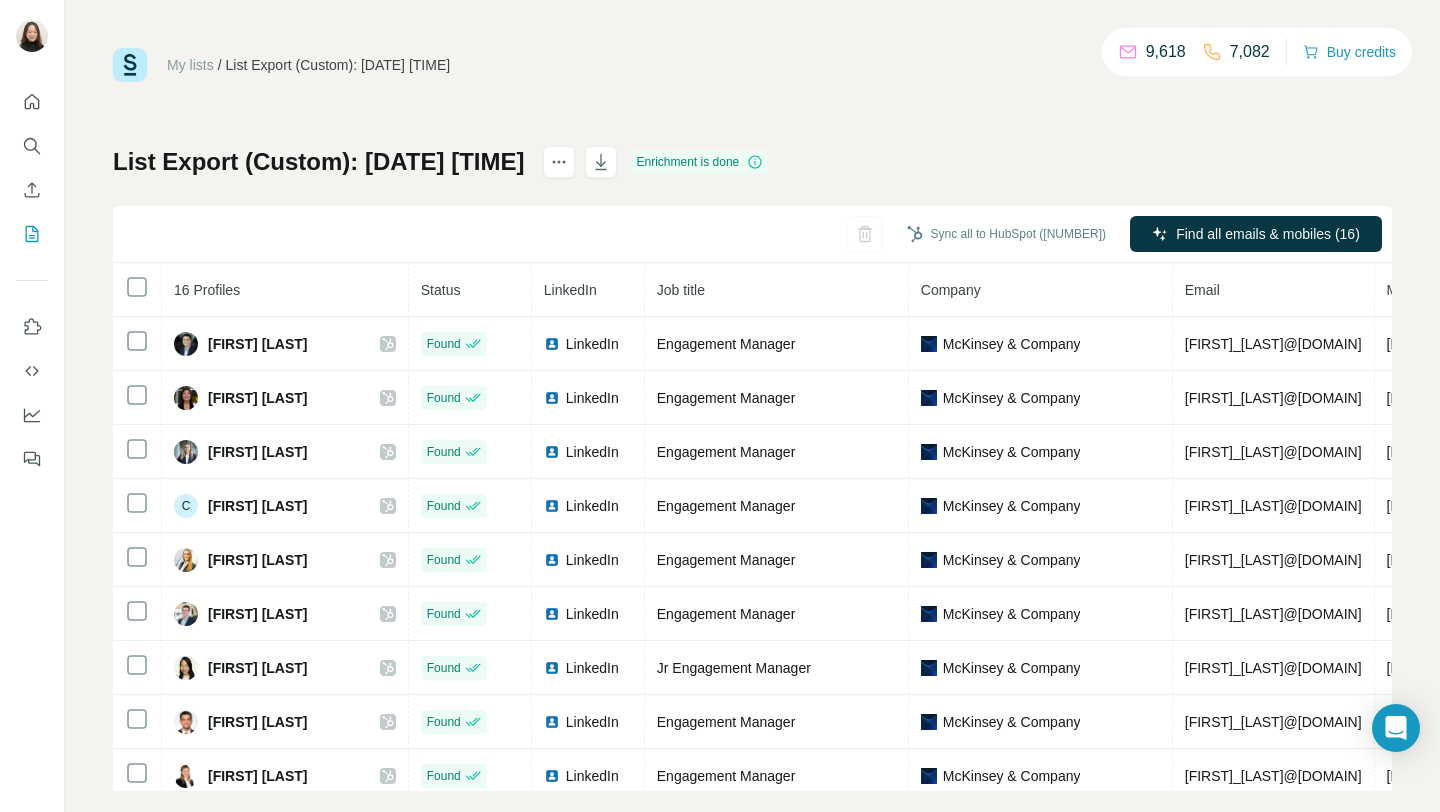 scroll, scrollTop: 0, scrollLeft: 0, axis: both 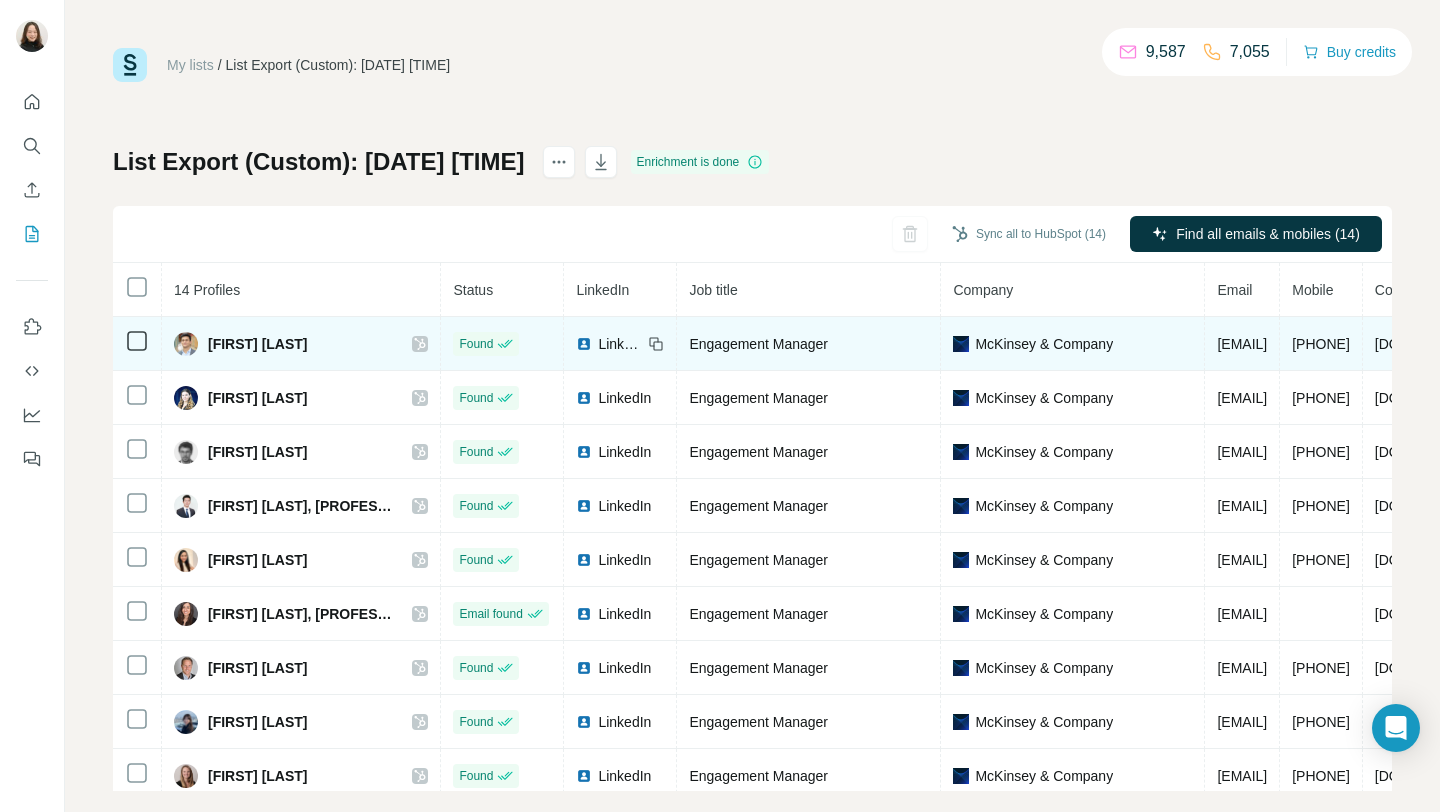 click 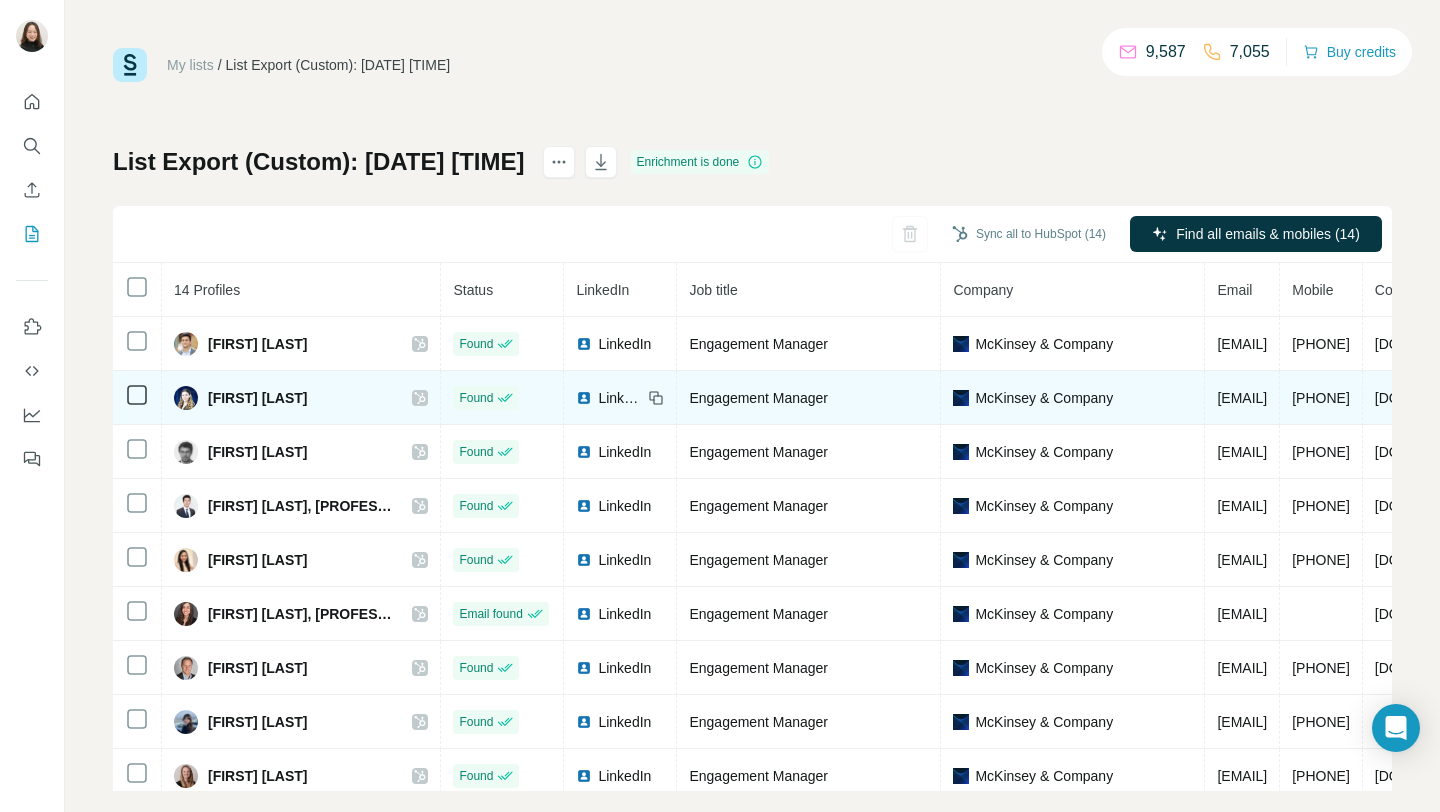 click 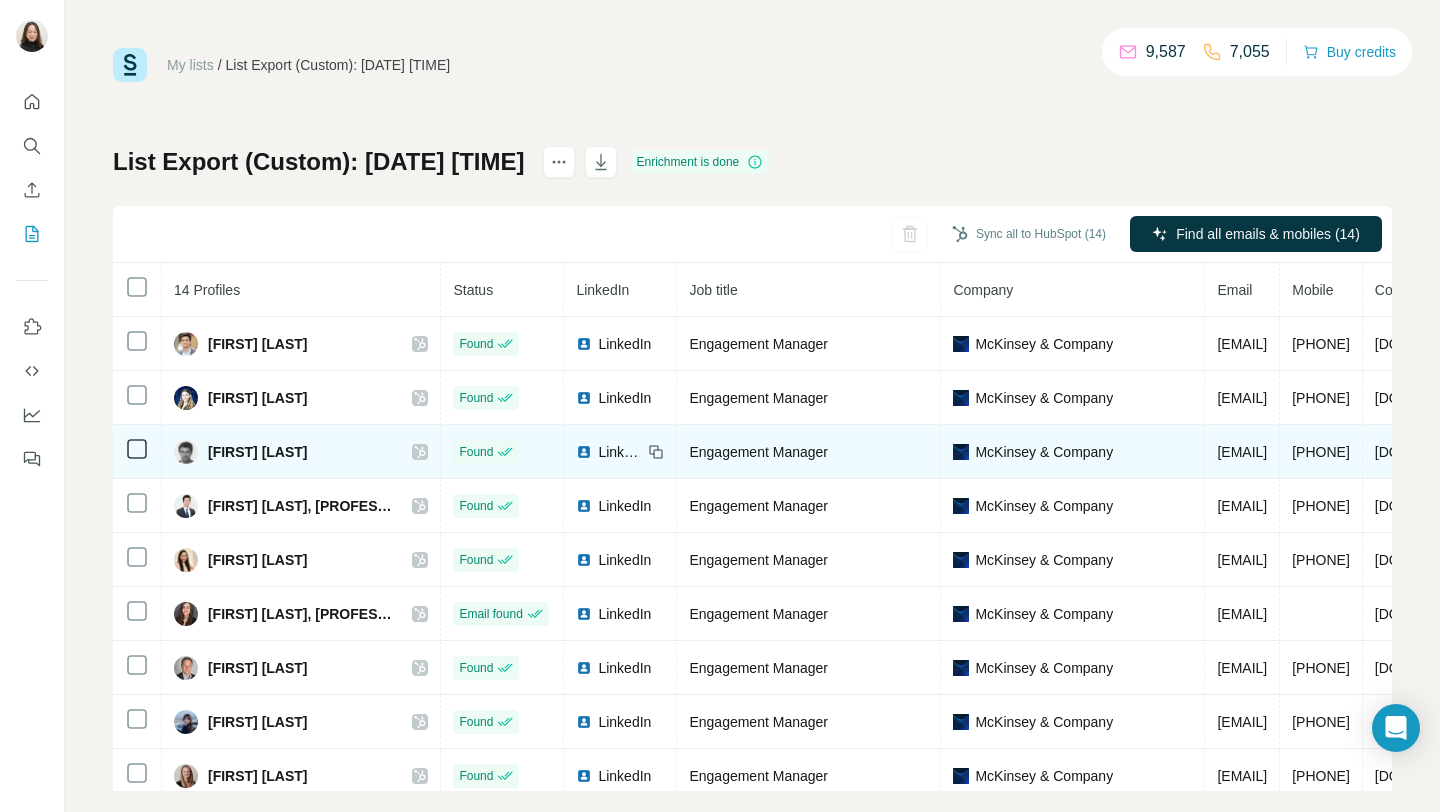 click on "[FIRST] [LAST]" at bounding box center [301, 452] 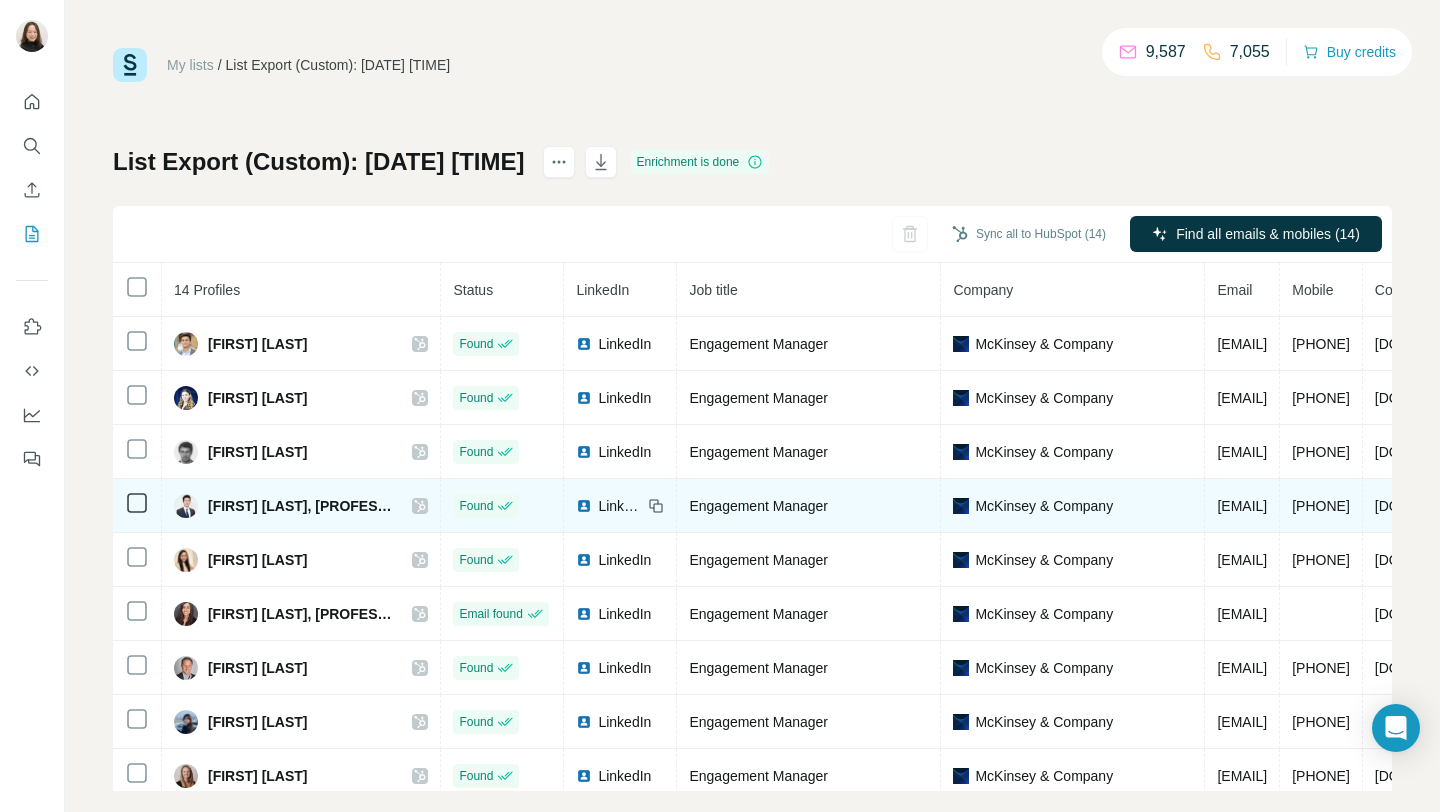 click 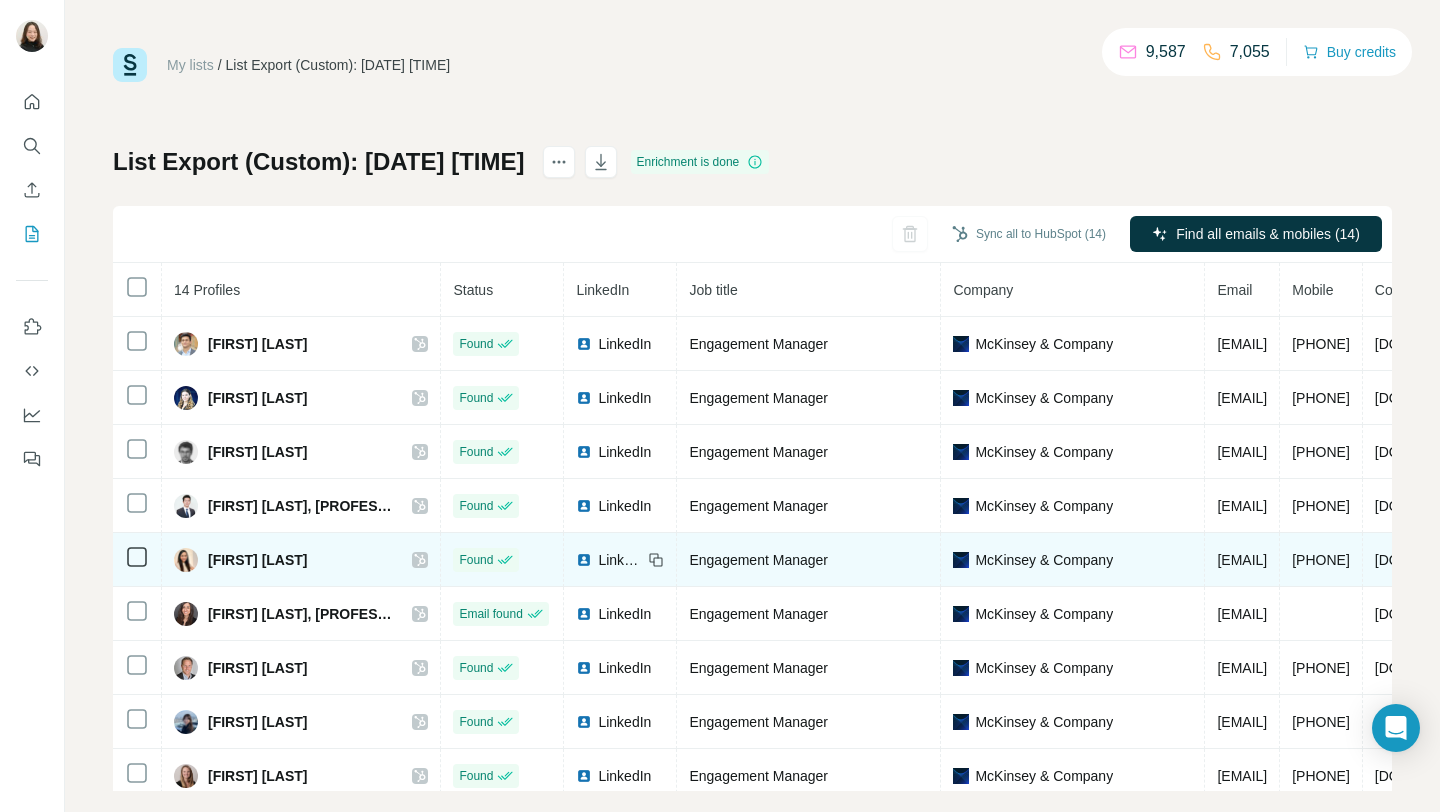 click 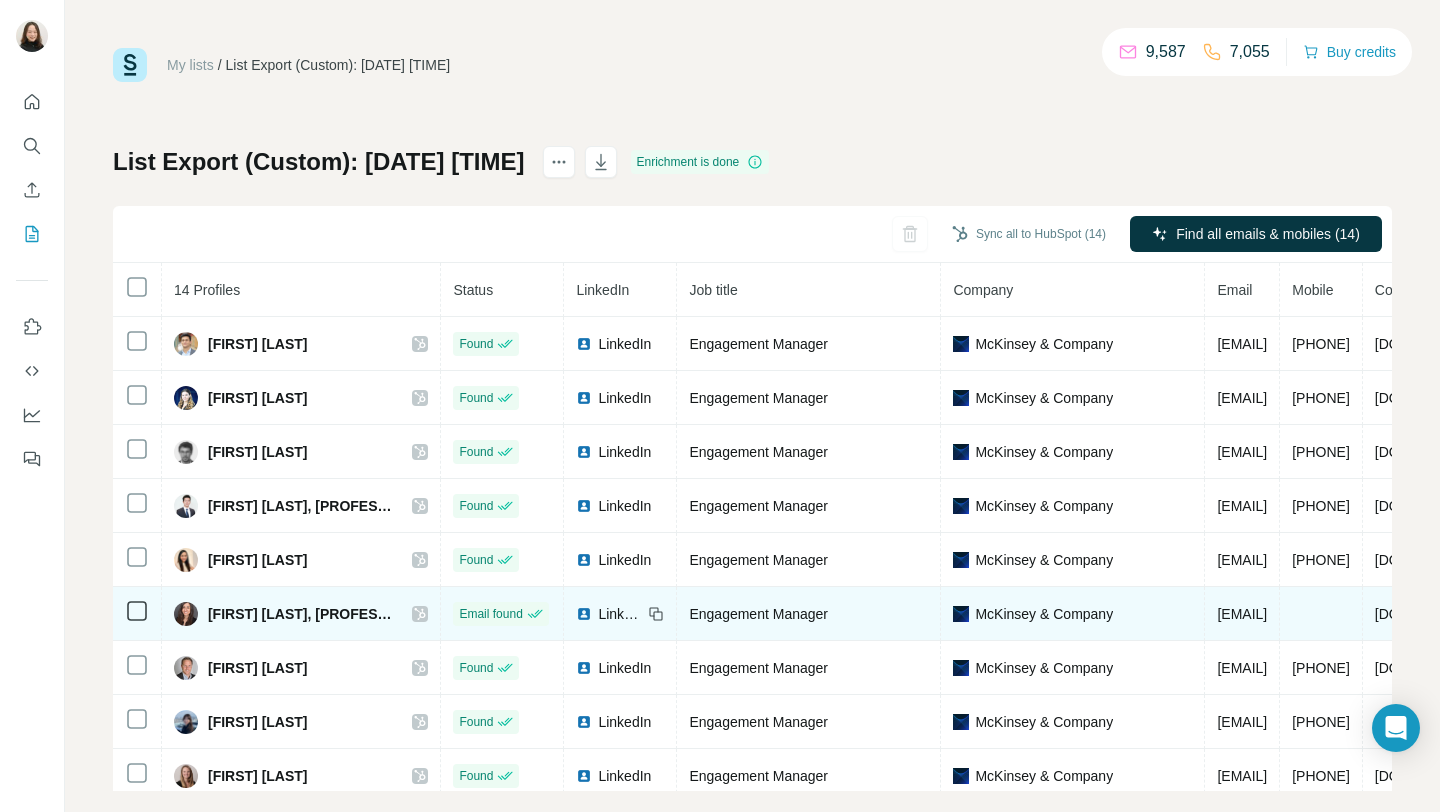 click 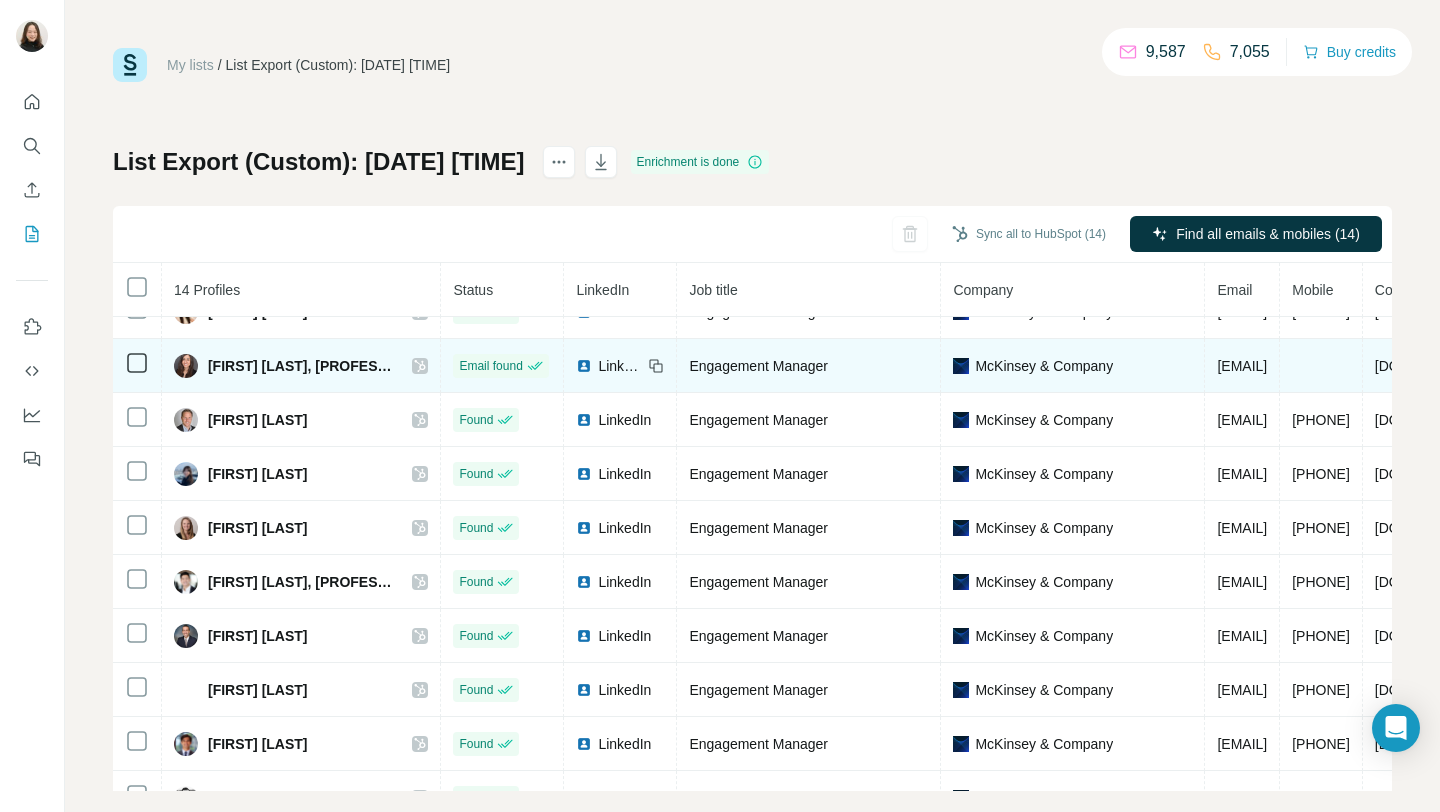 scroll, scrollTop: 256, scrollLeft: 0, axis: vertical 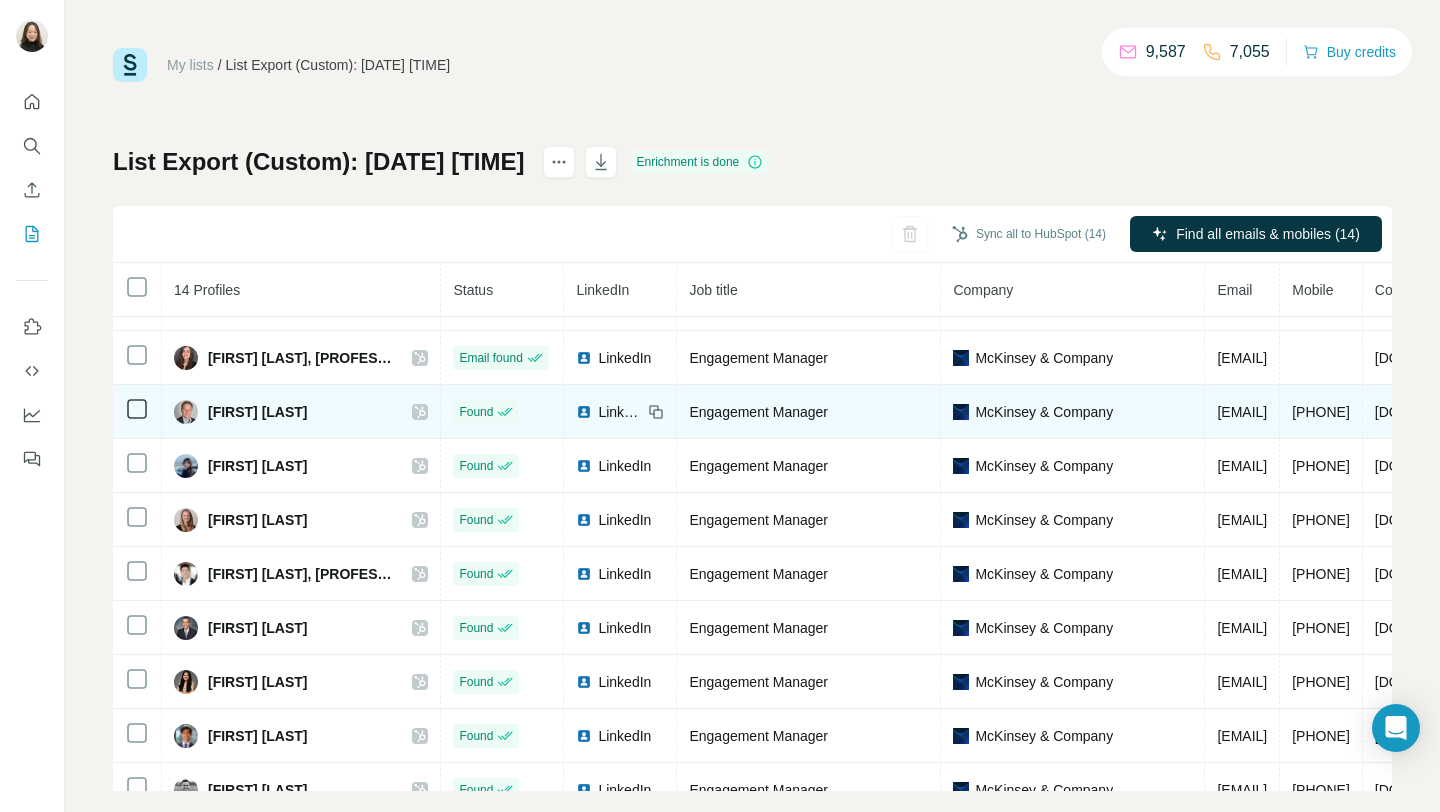 click 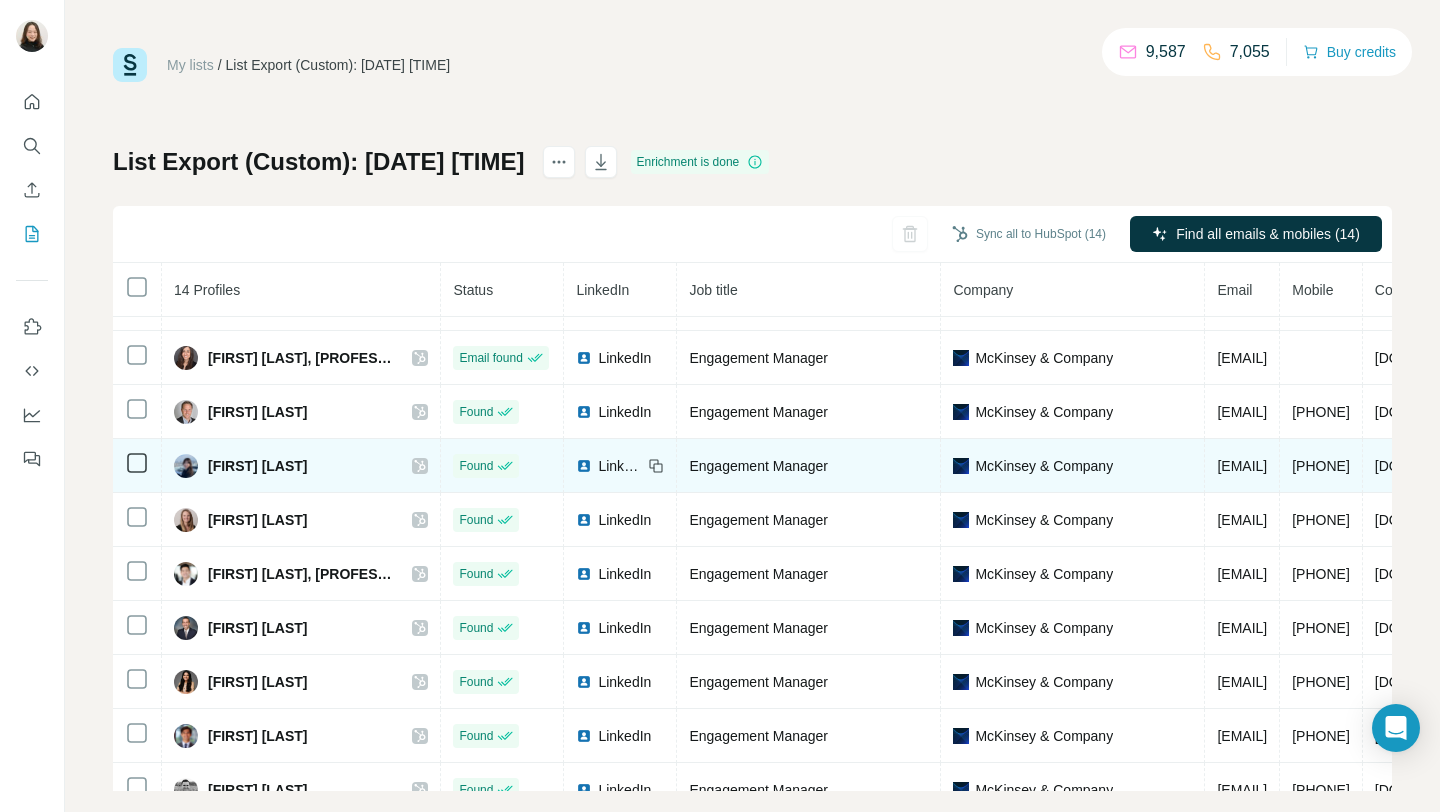 click 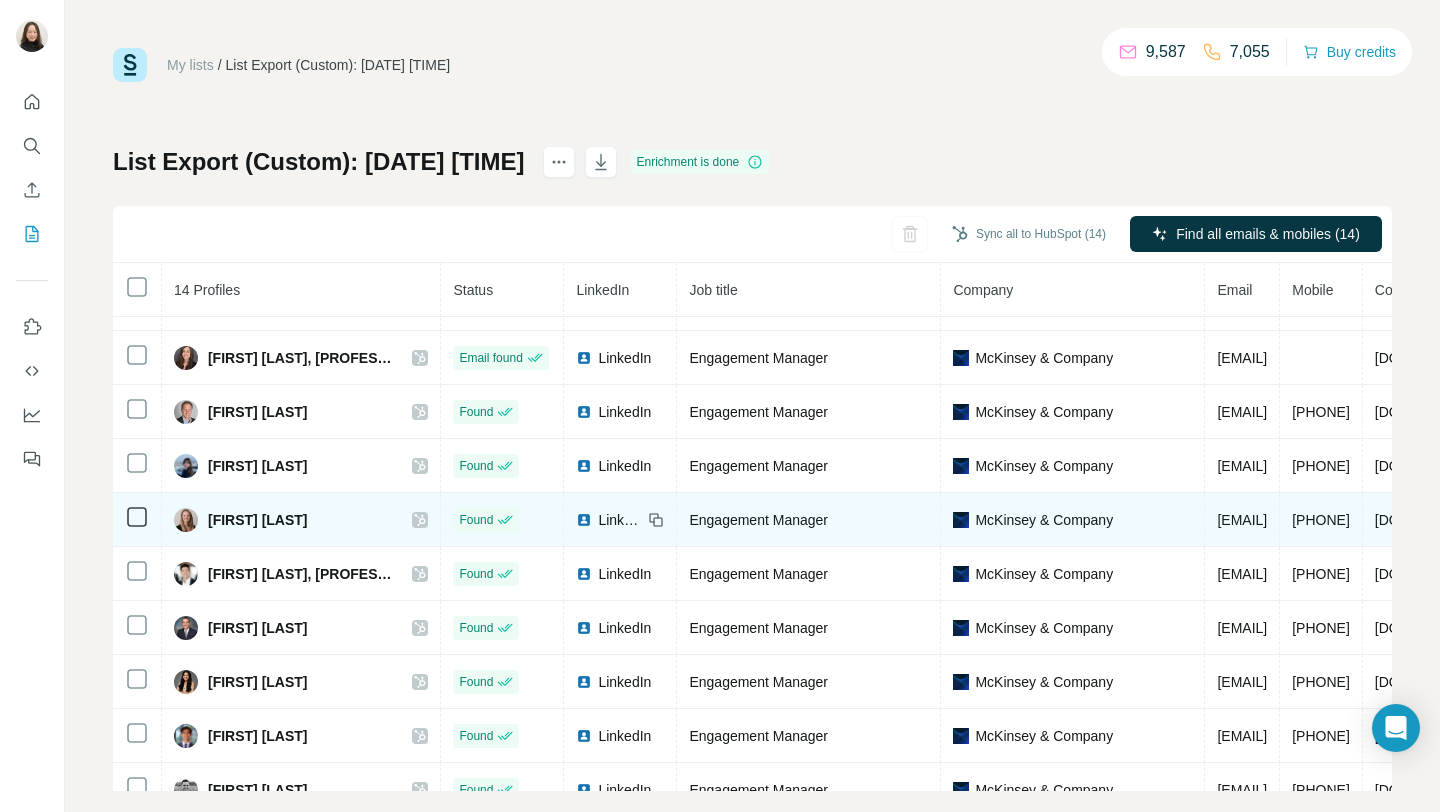 click 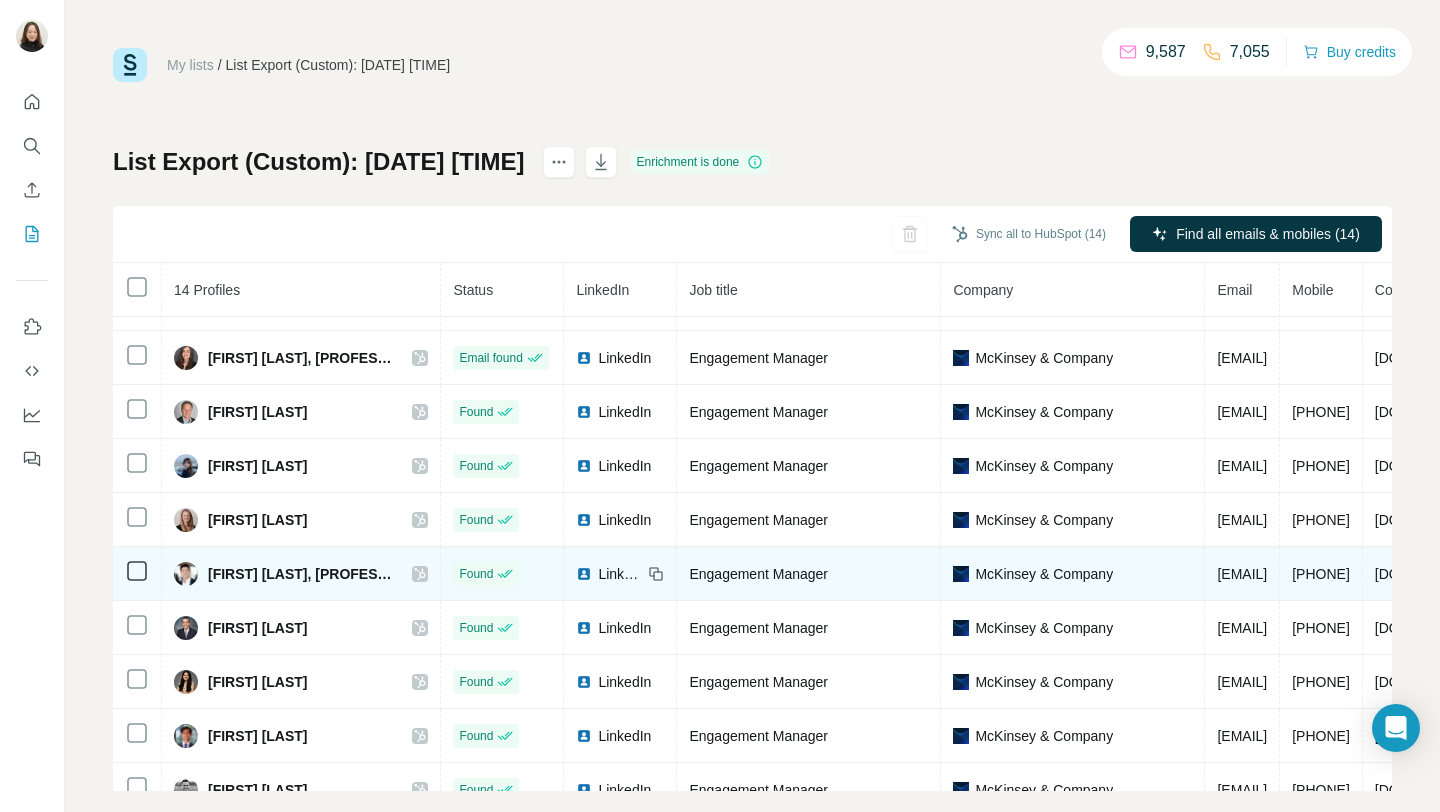 click 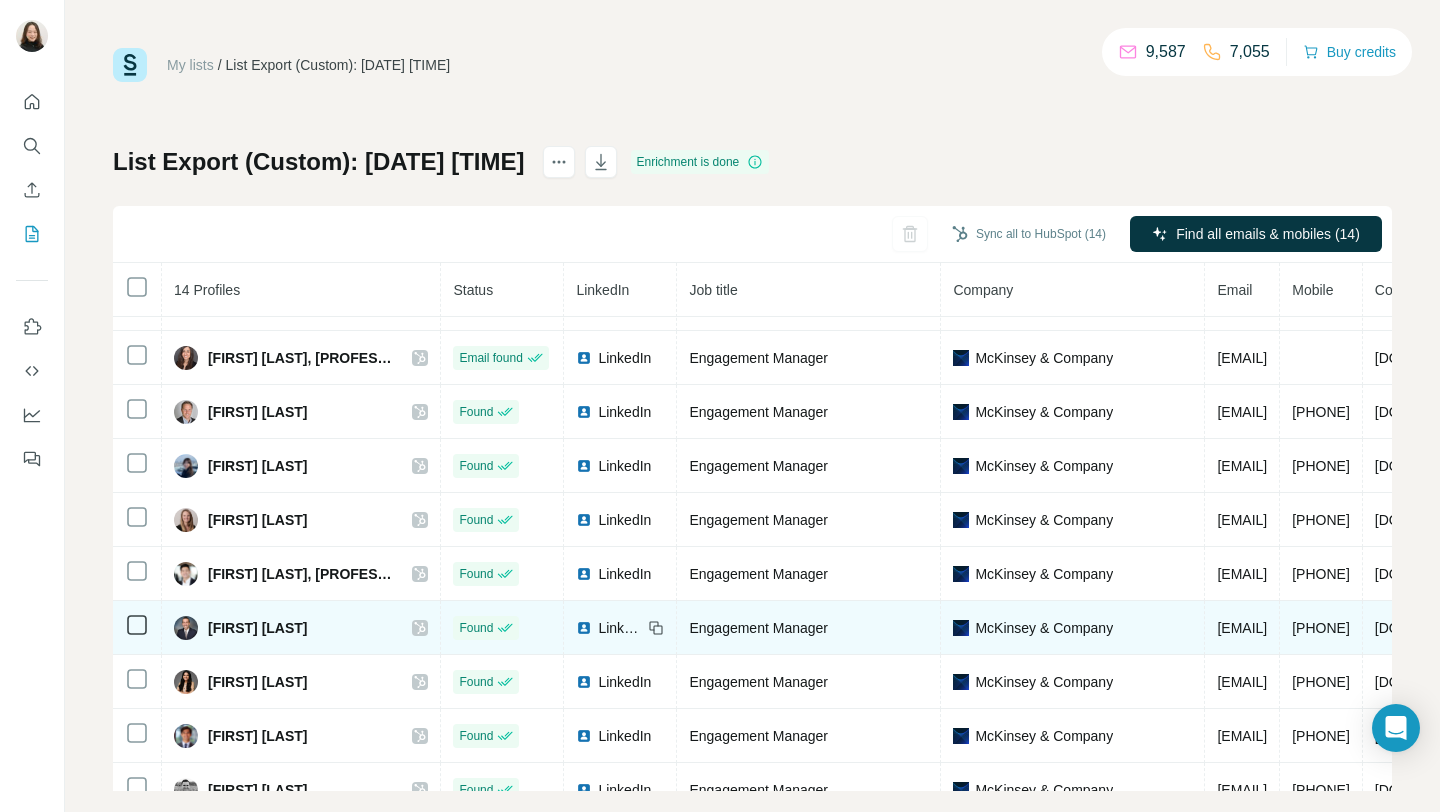 click 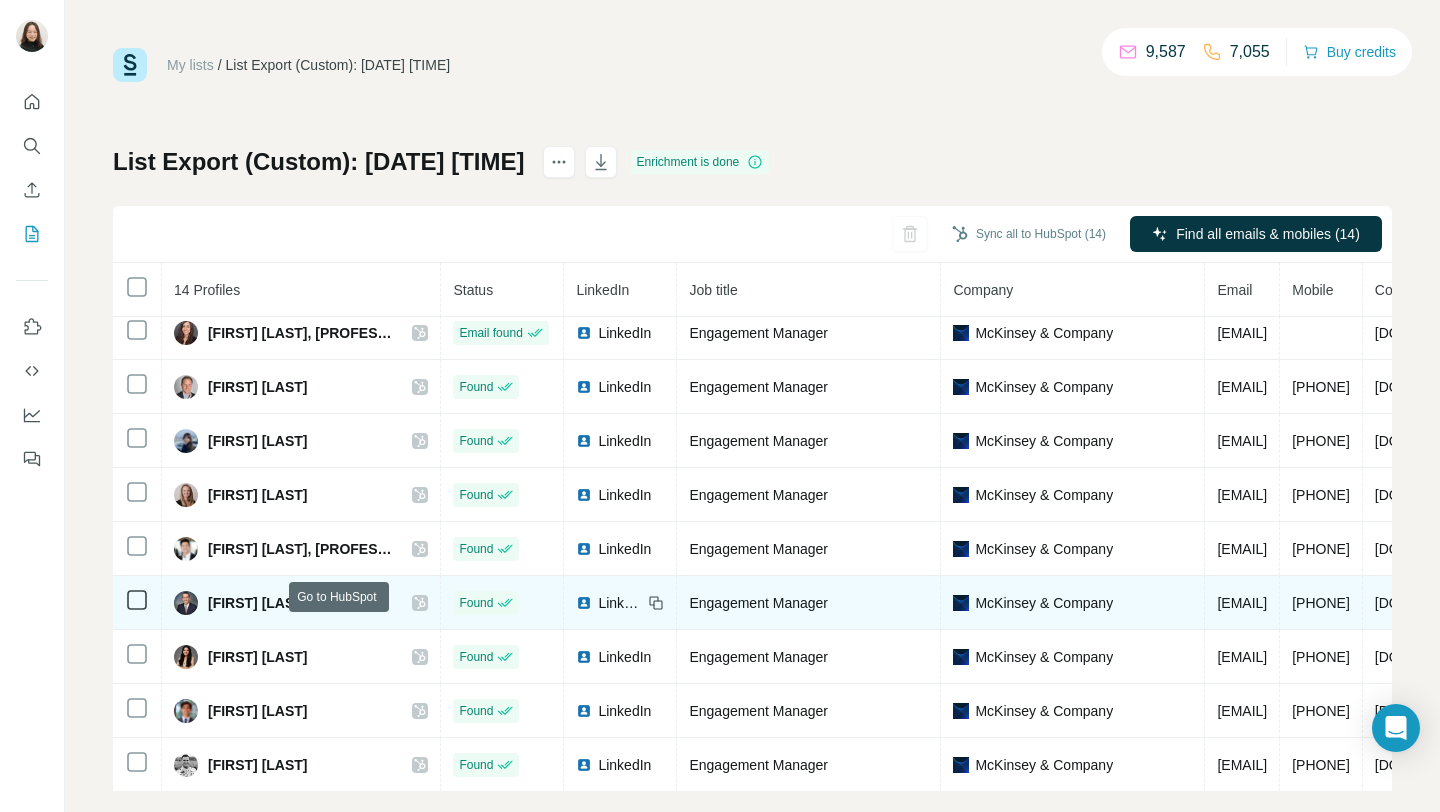 scroll, scrollTop: 282, scrollLeft: 0, axis: vertical 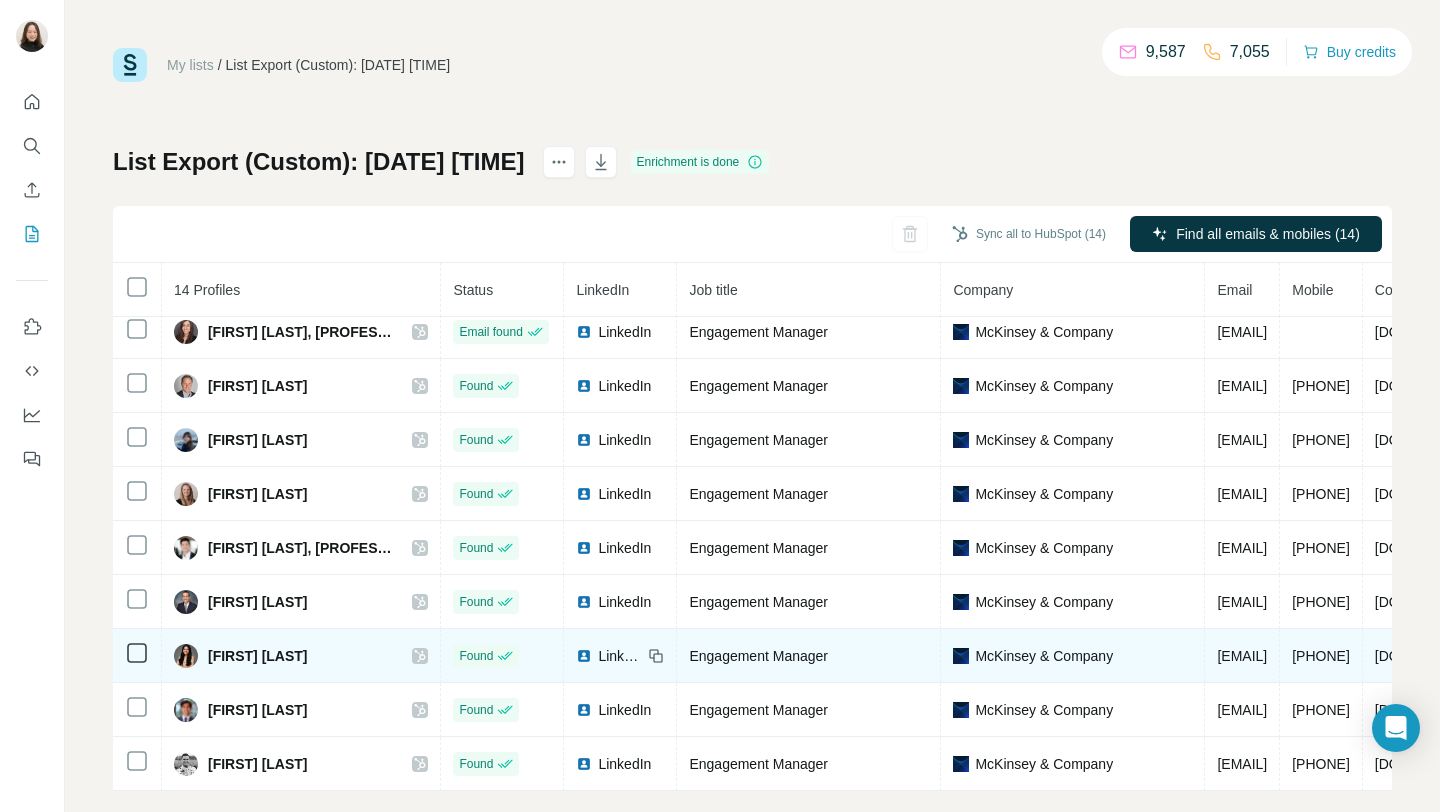click 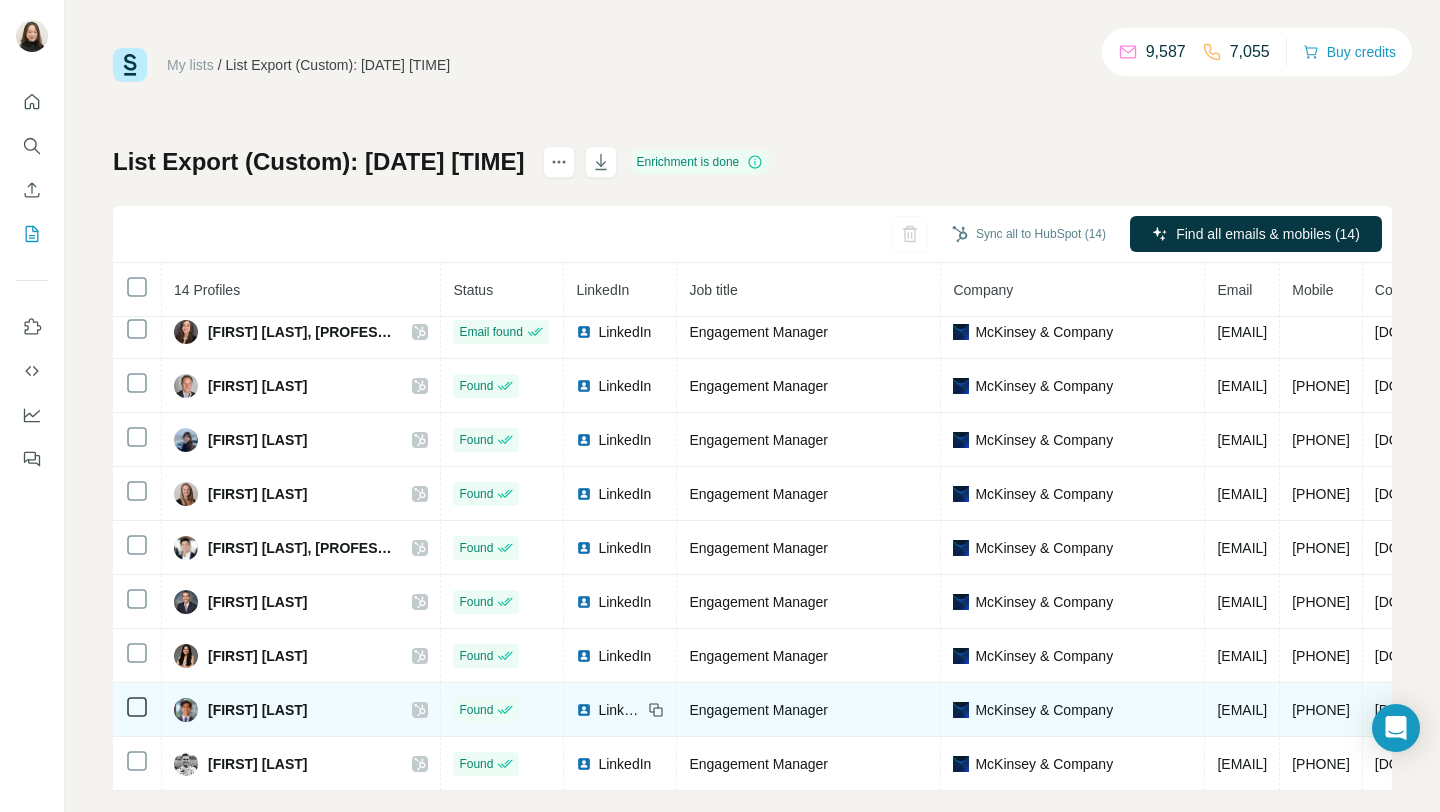 click 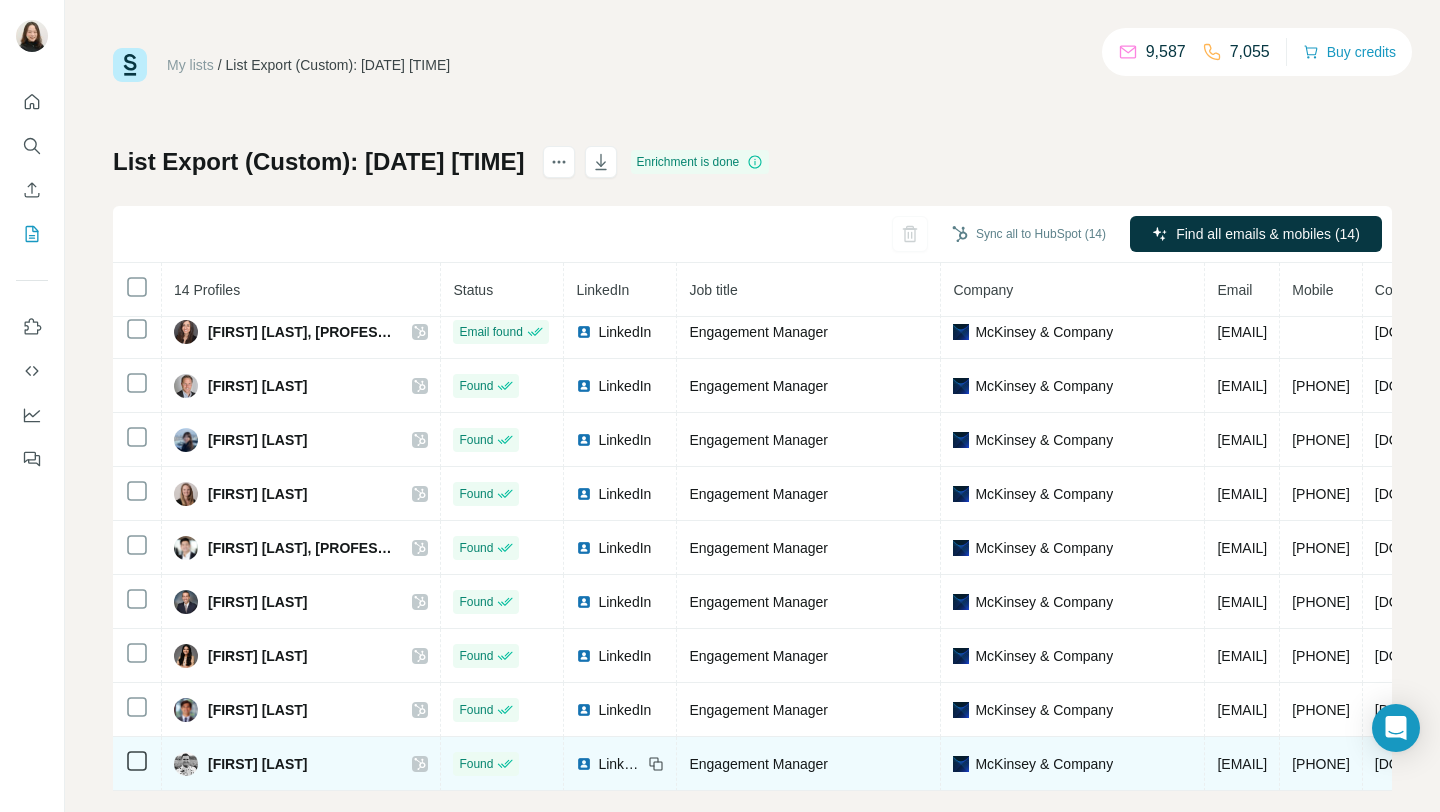 click 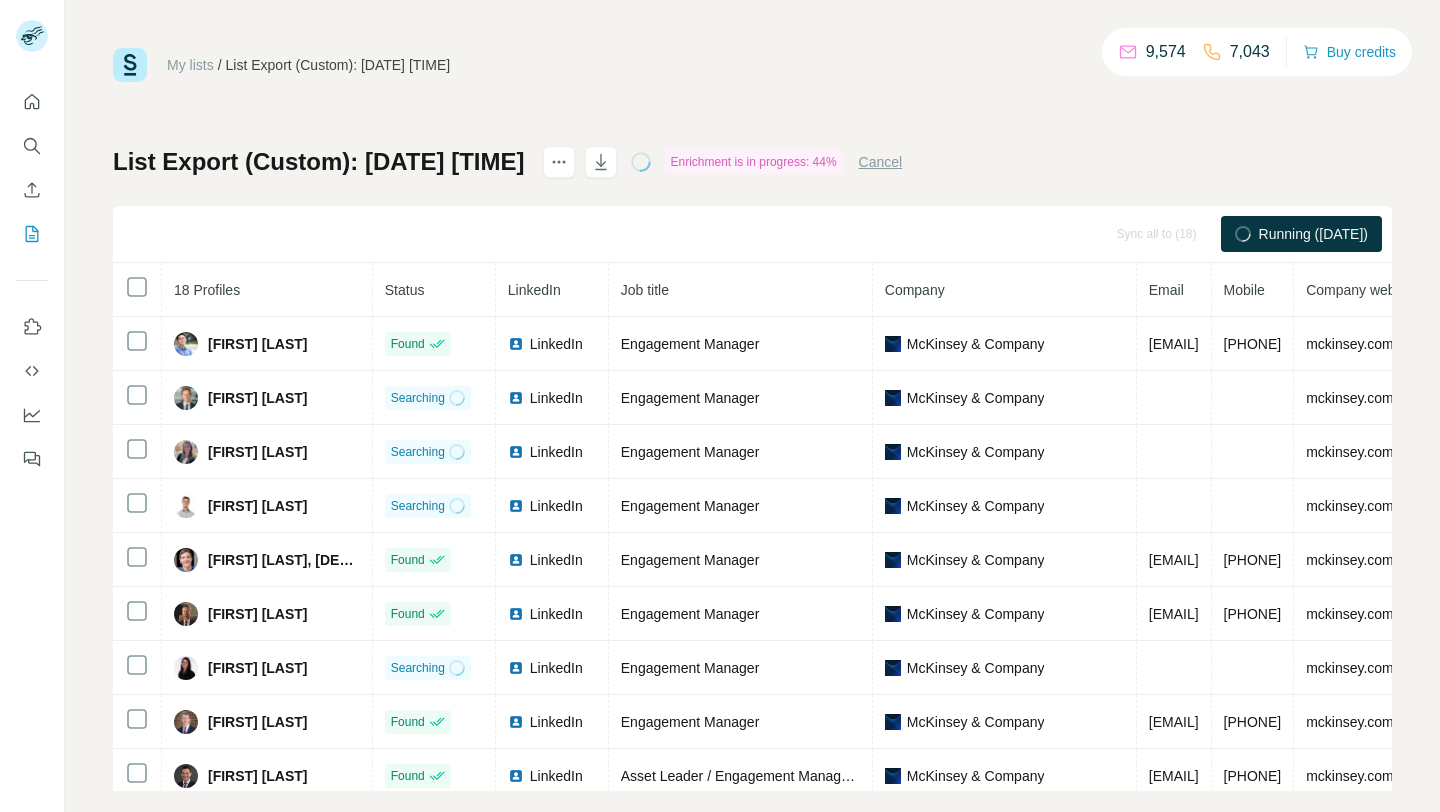 scroll, scrollTop: 0, scrollLeft: 0, axis: both 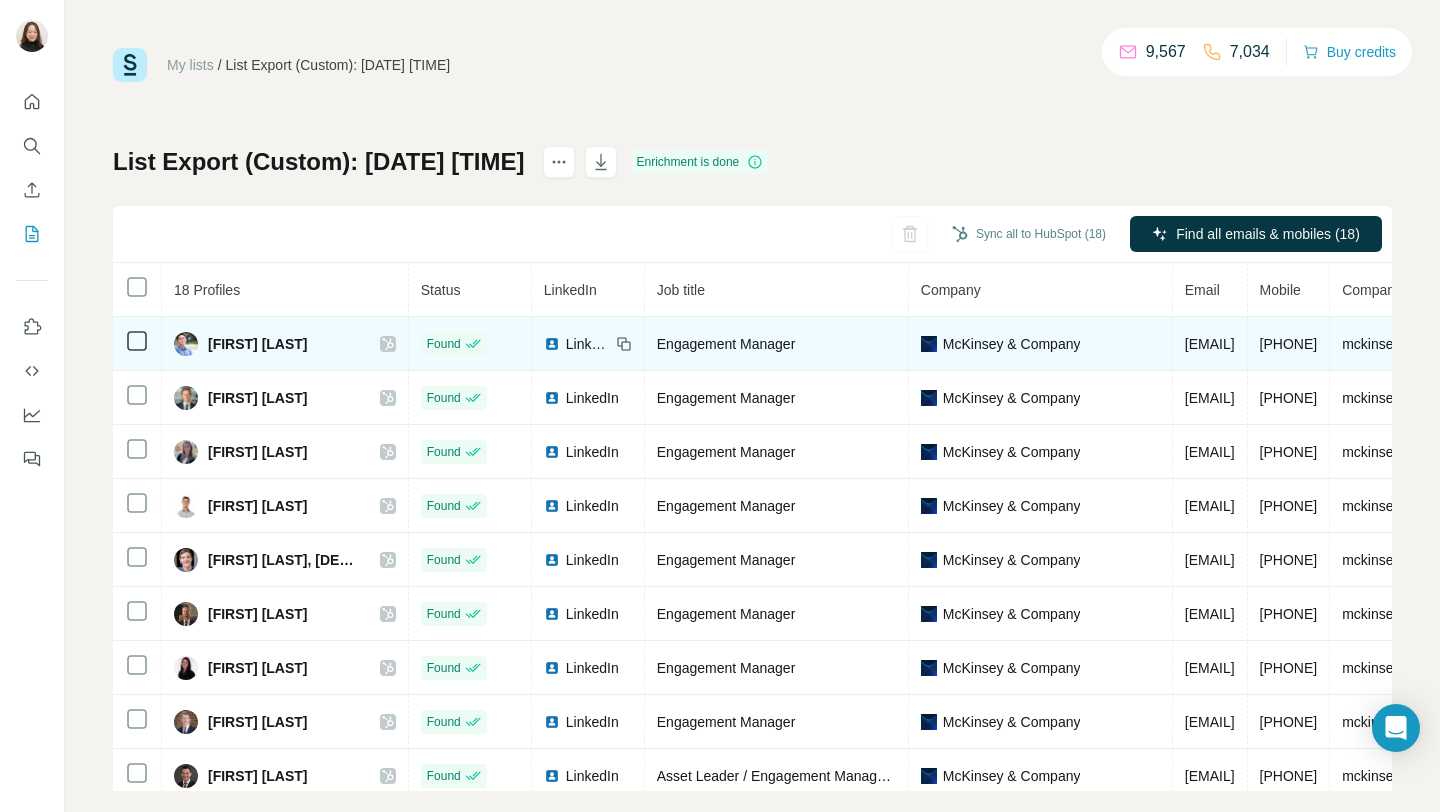 click 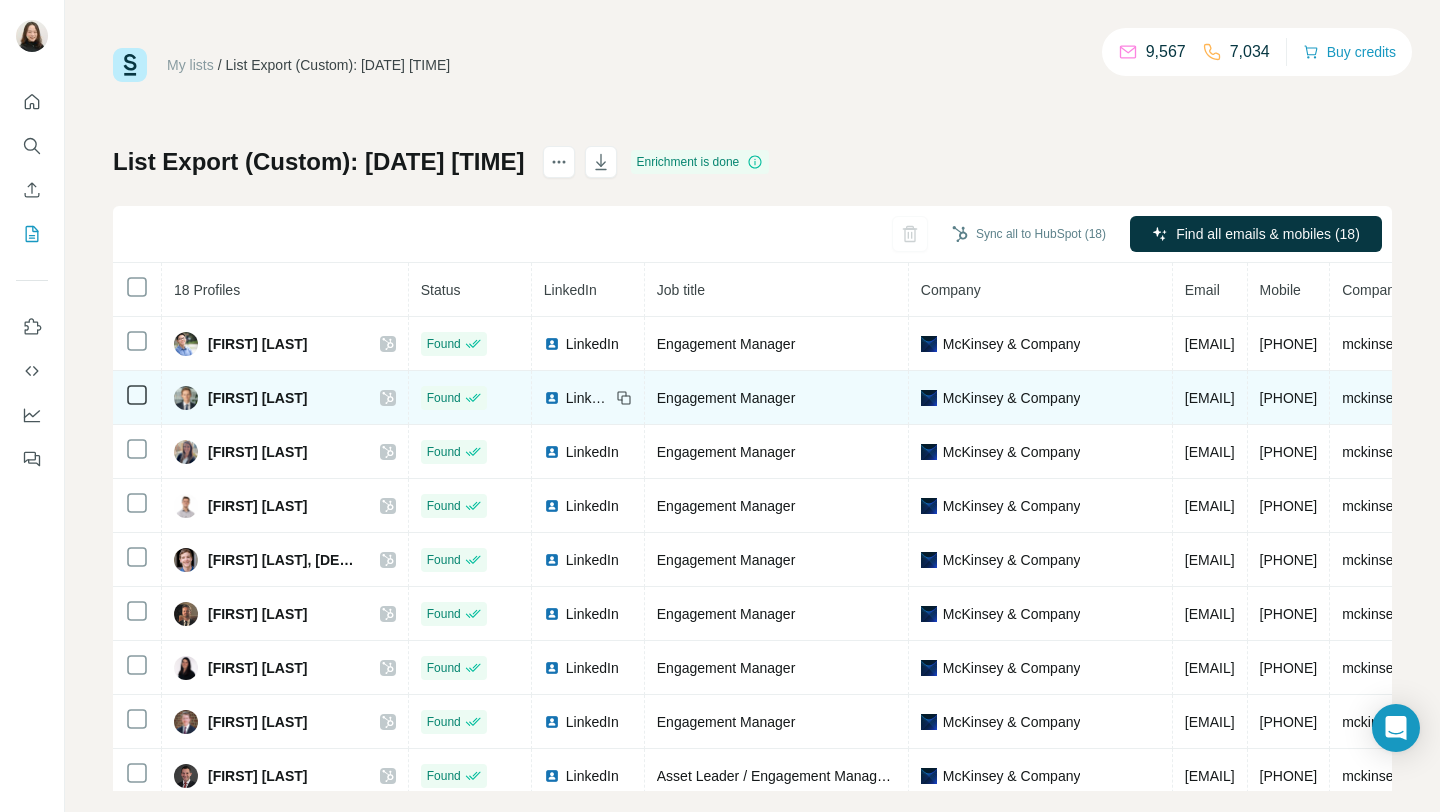 click 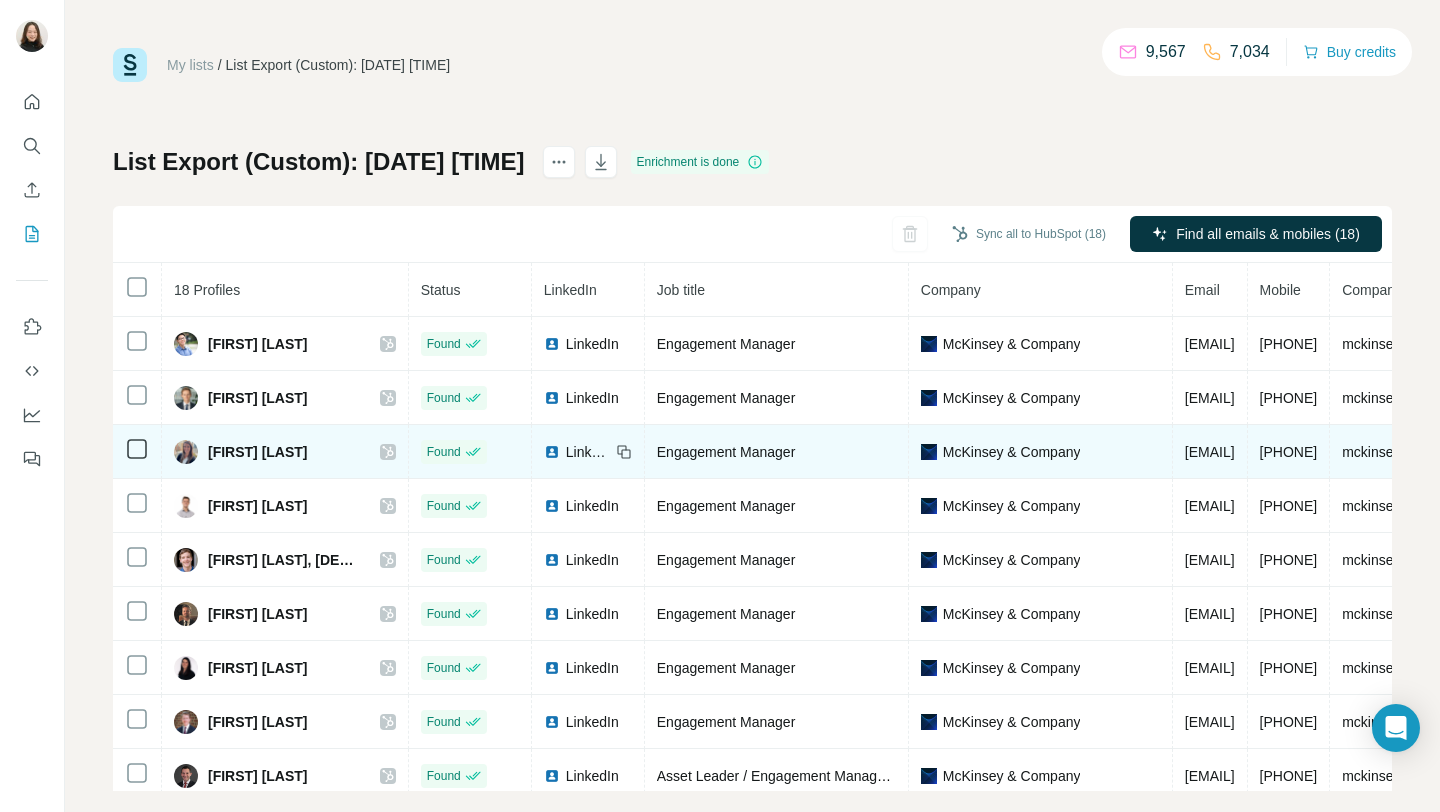 click 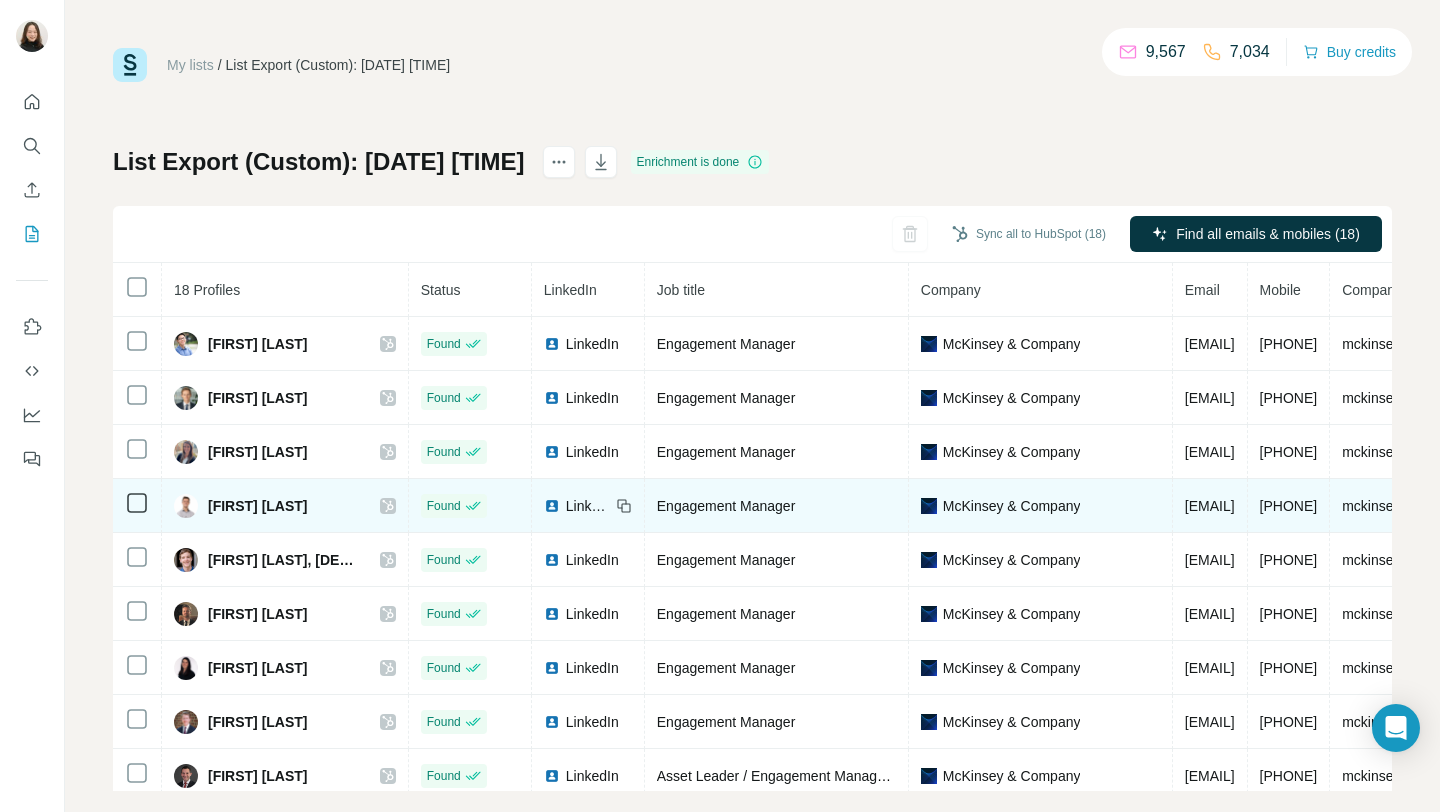click 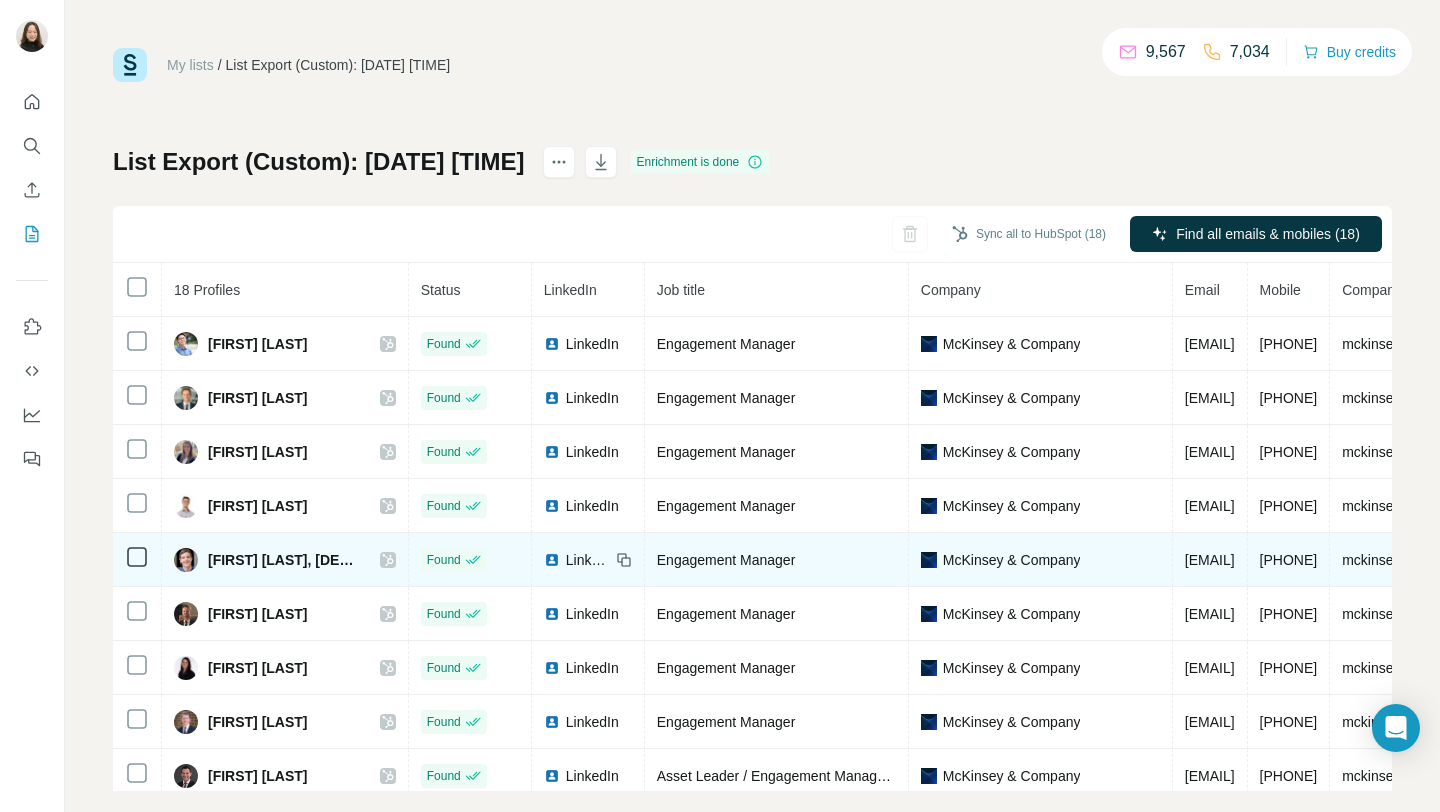 click 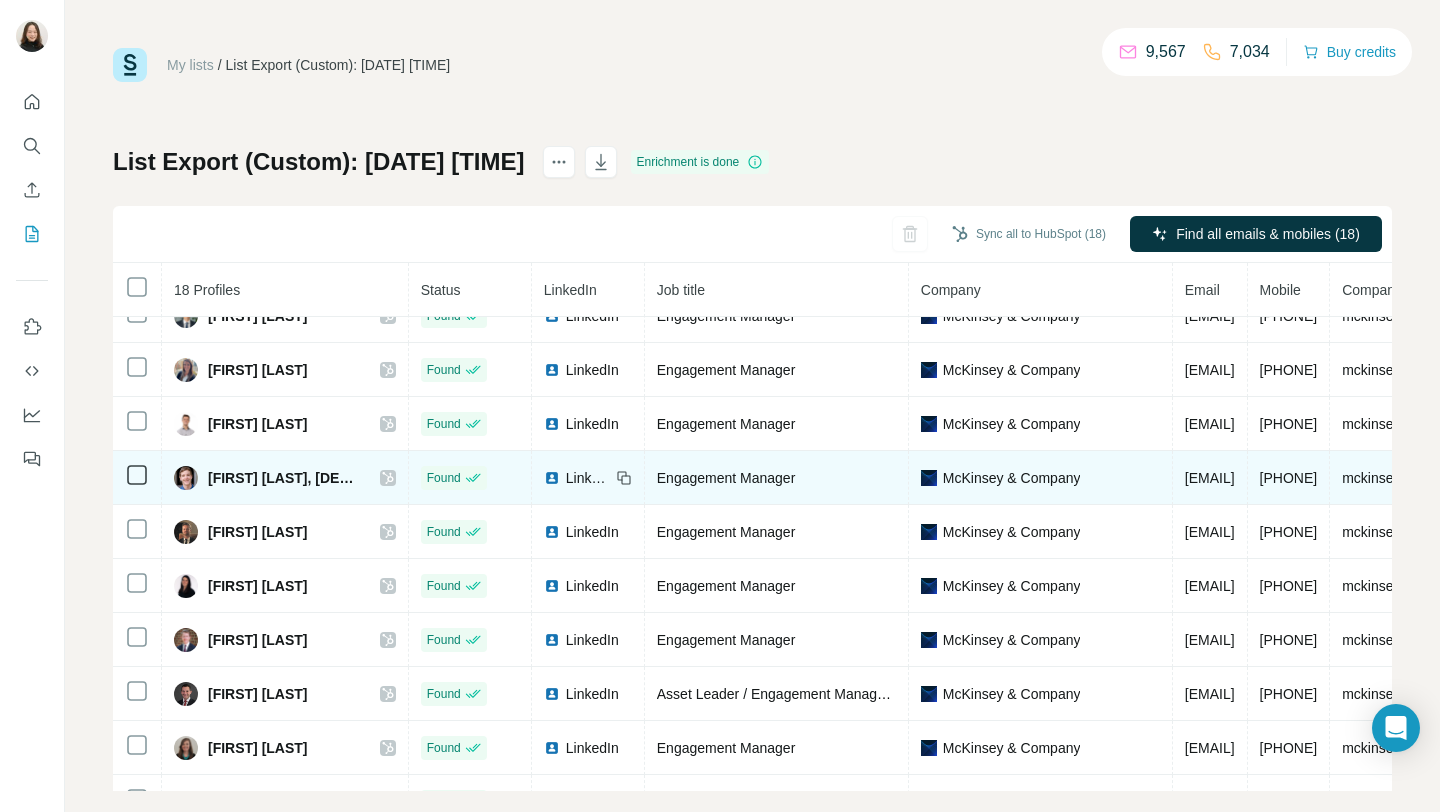scroll, scrollTop: 117, scrollLeft: 0, axis: vertical 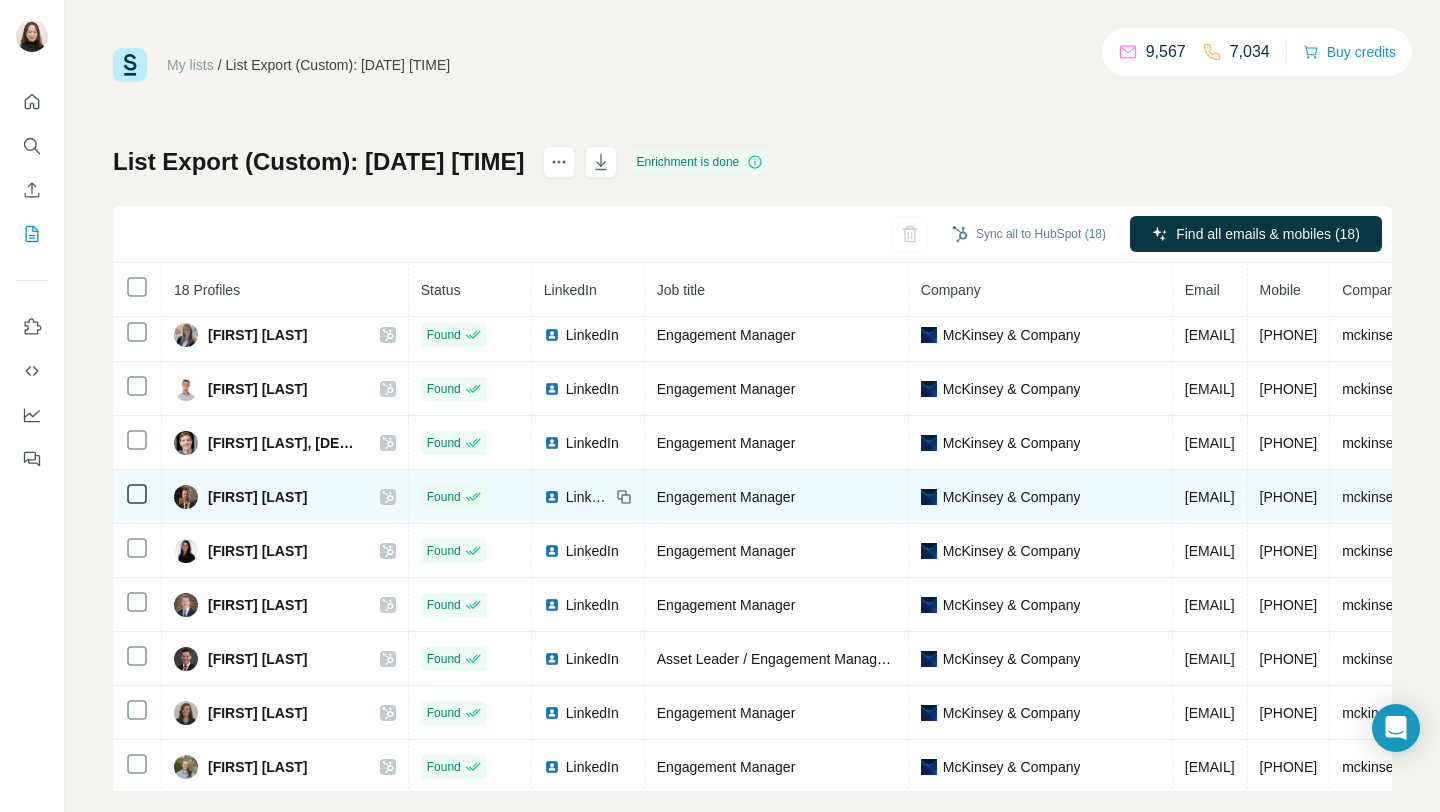 click 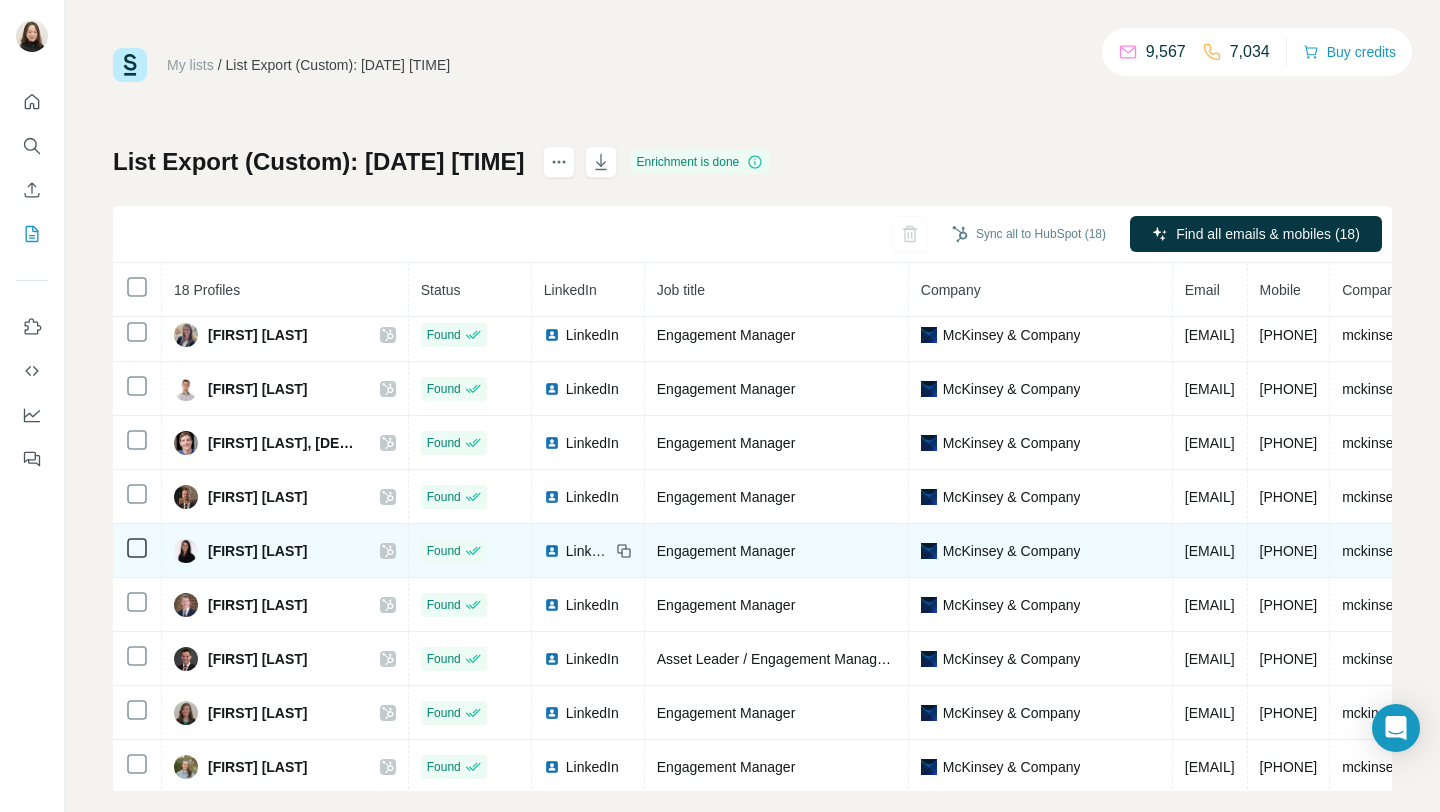 click 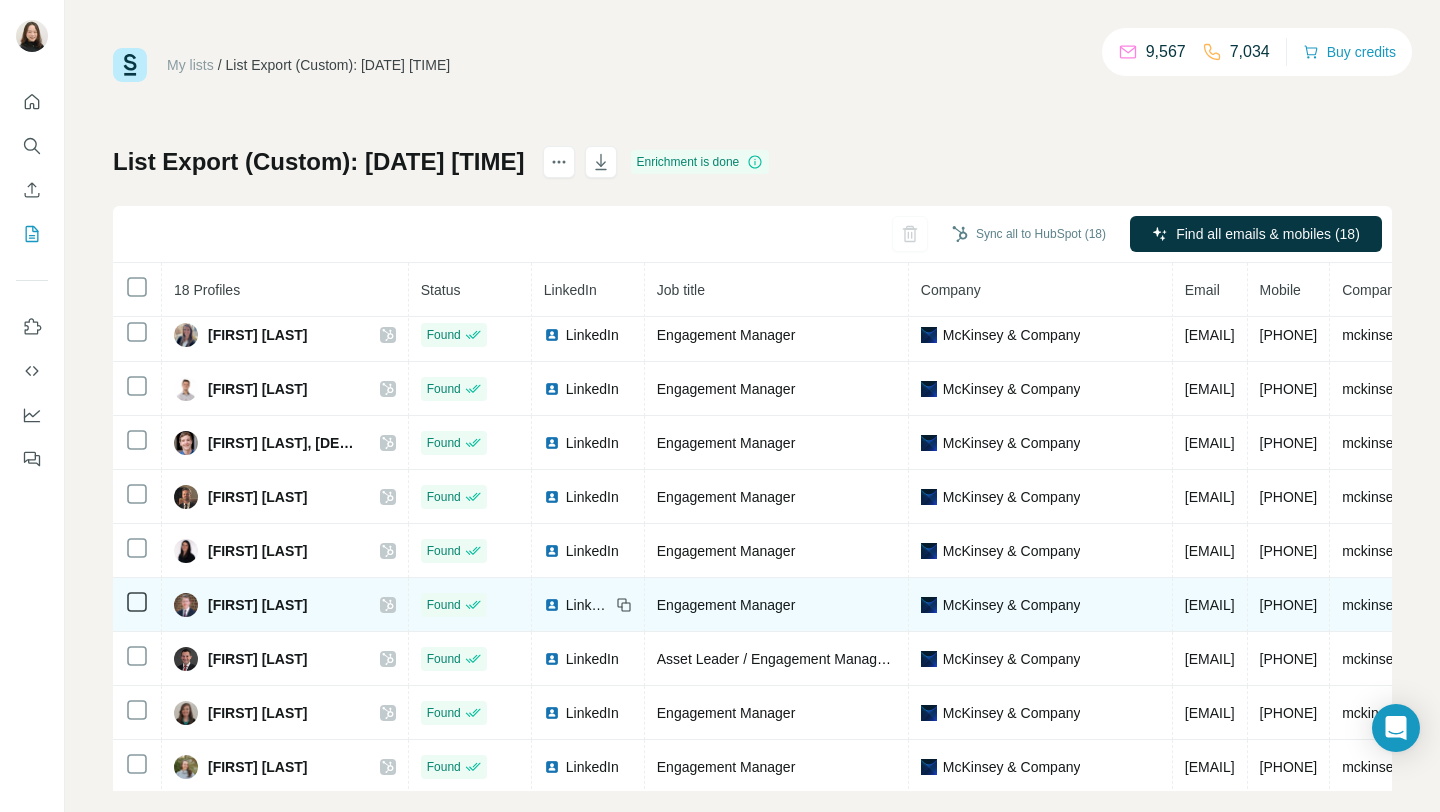 click 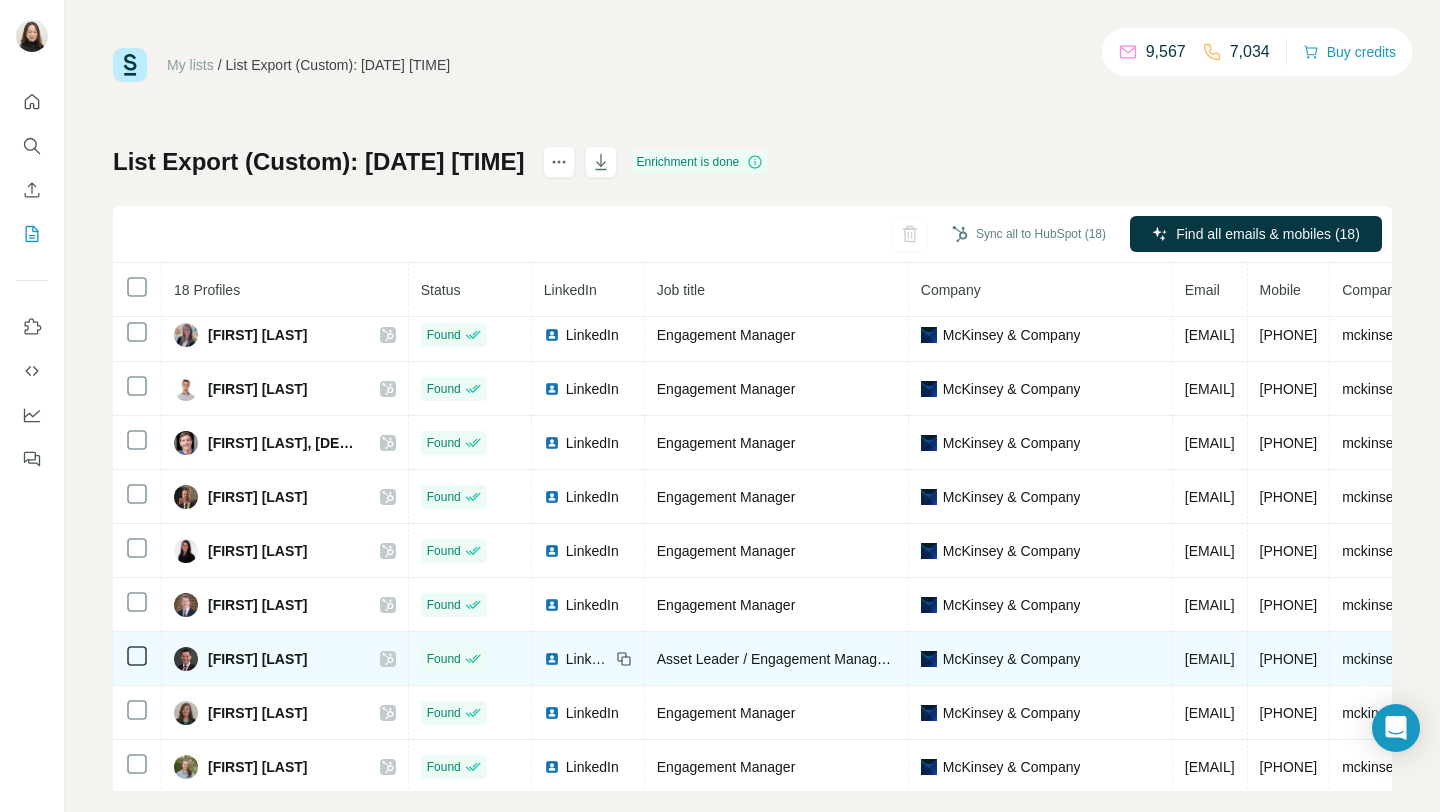click 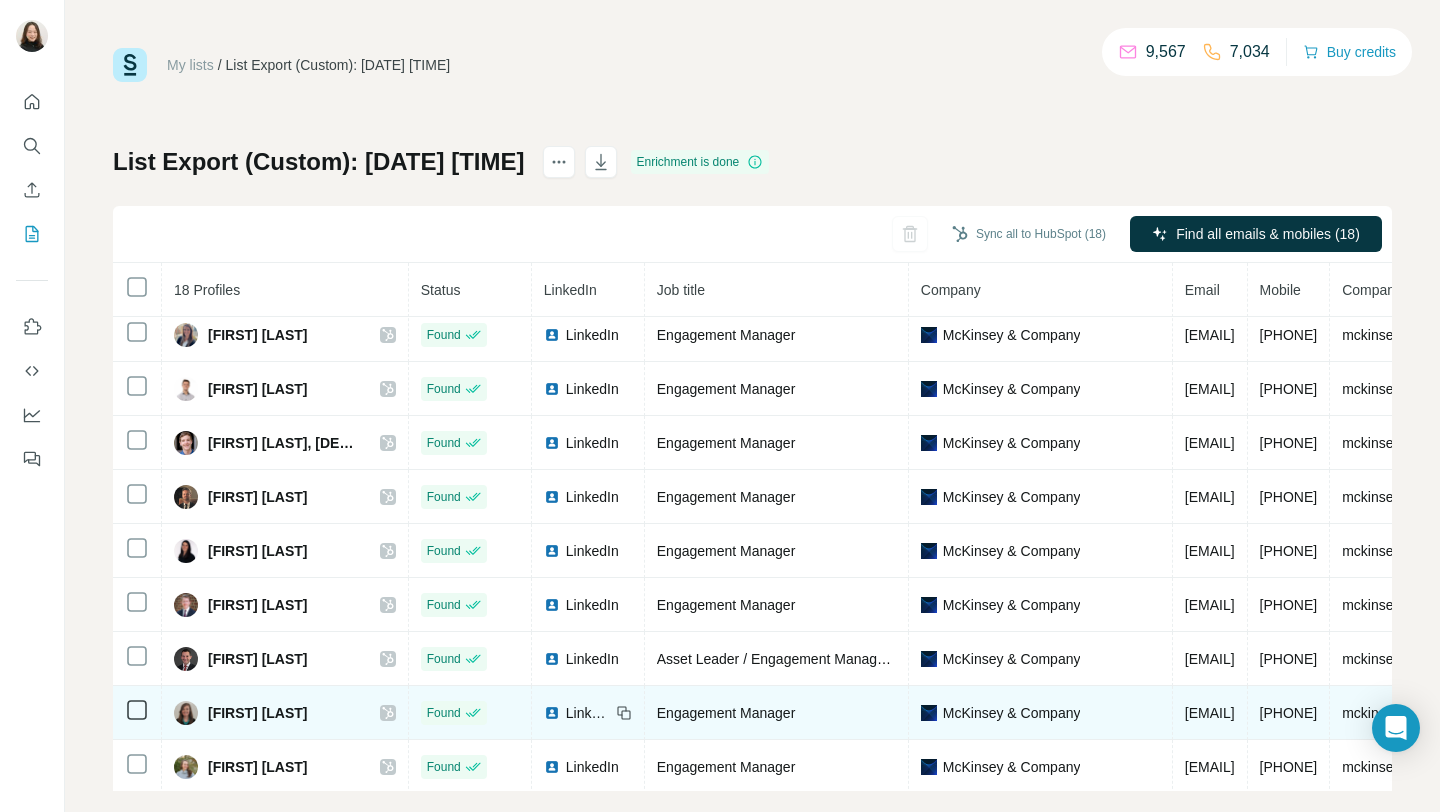 click 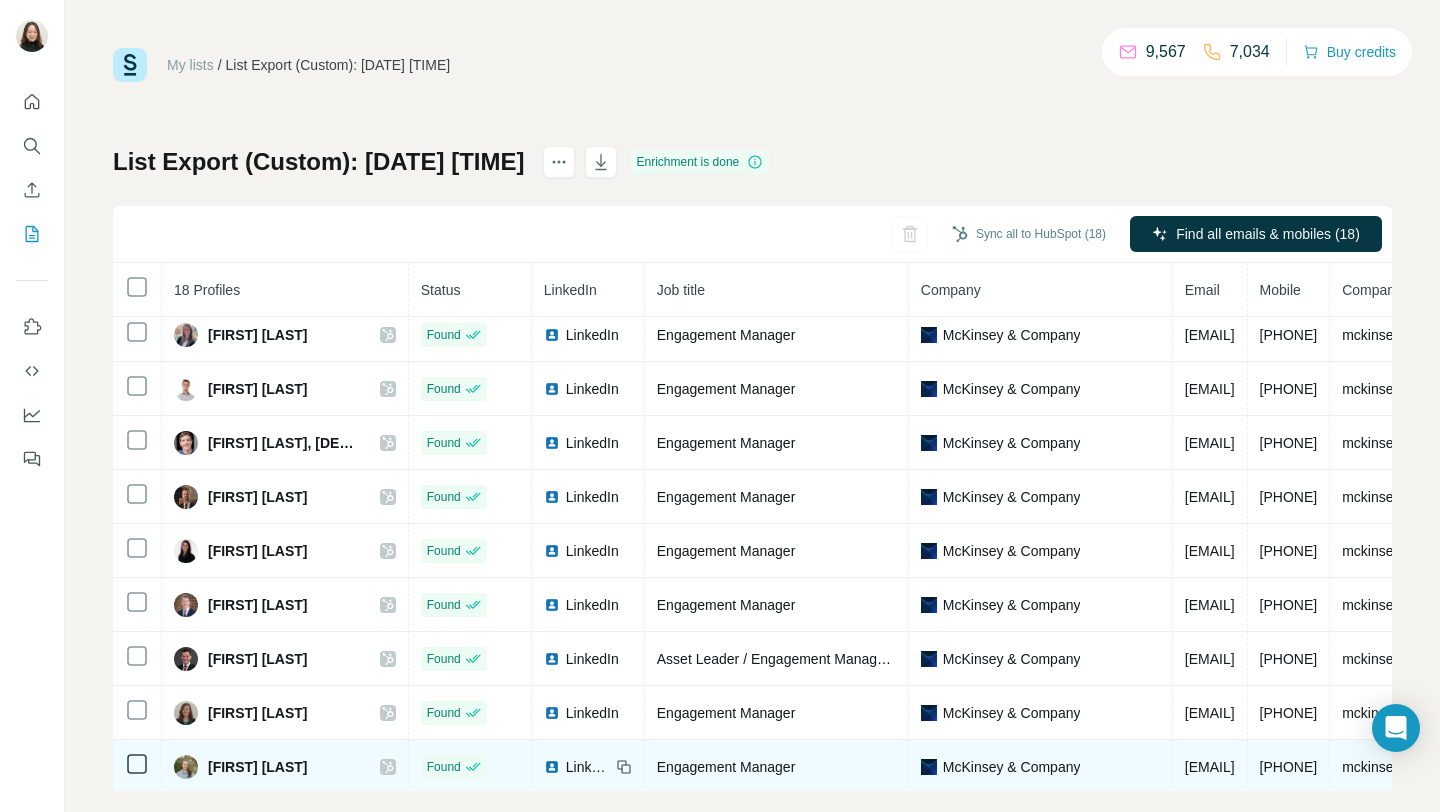 click 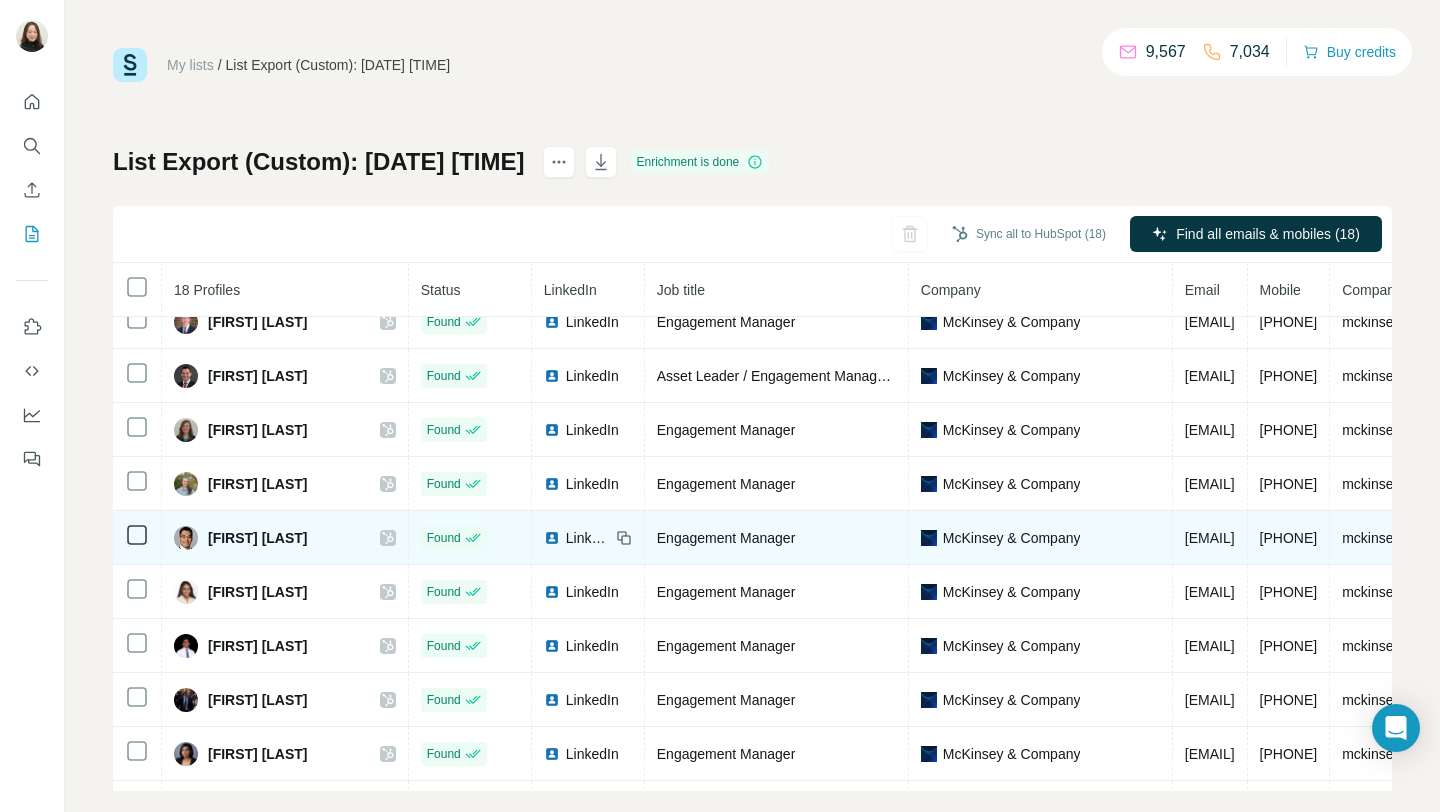 scroll, scrollTop: 433, scrollLeft: 0, axis: vertical 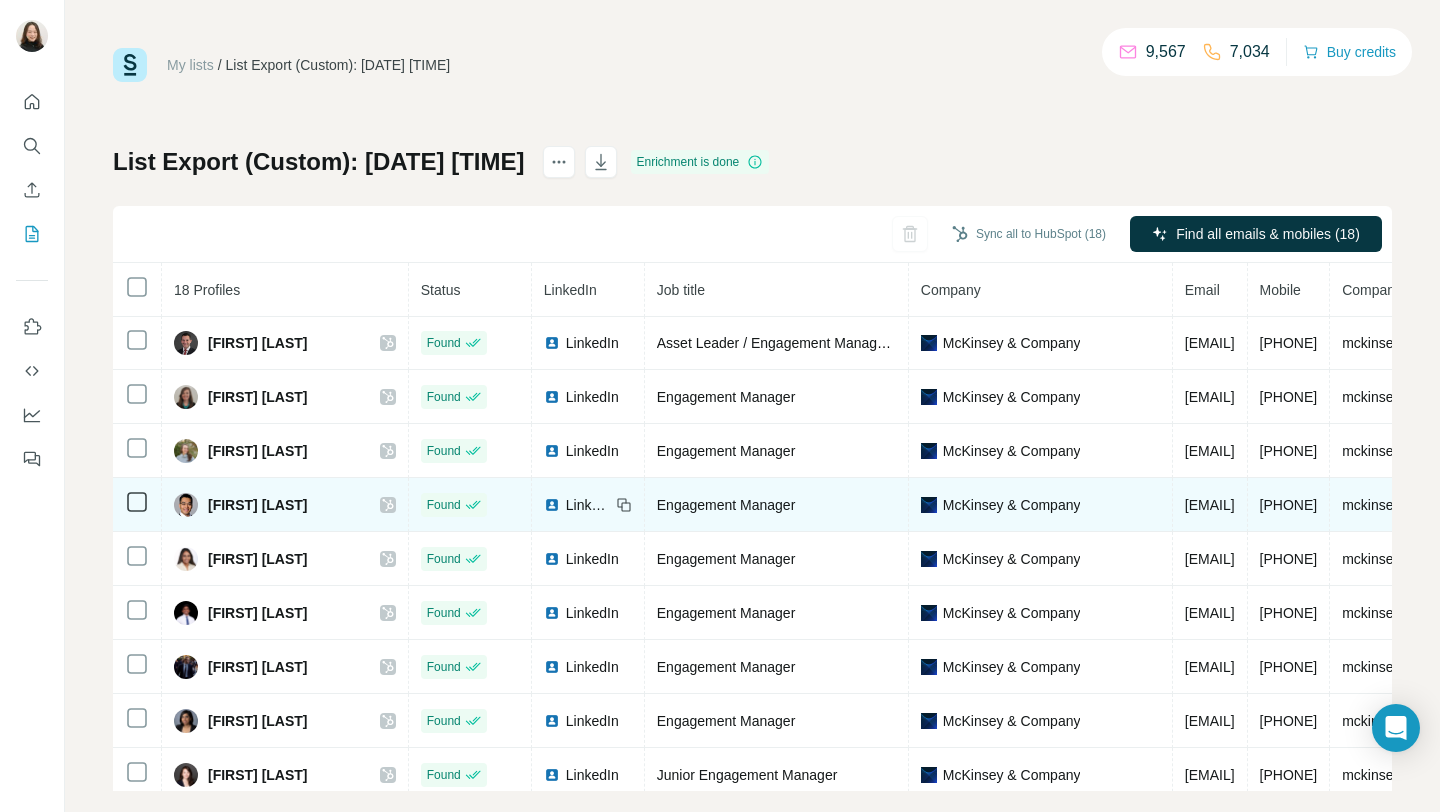 click 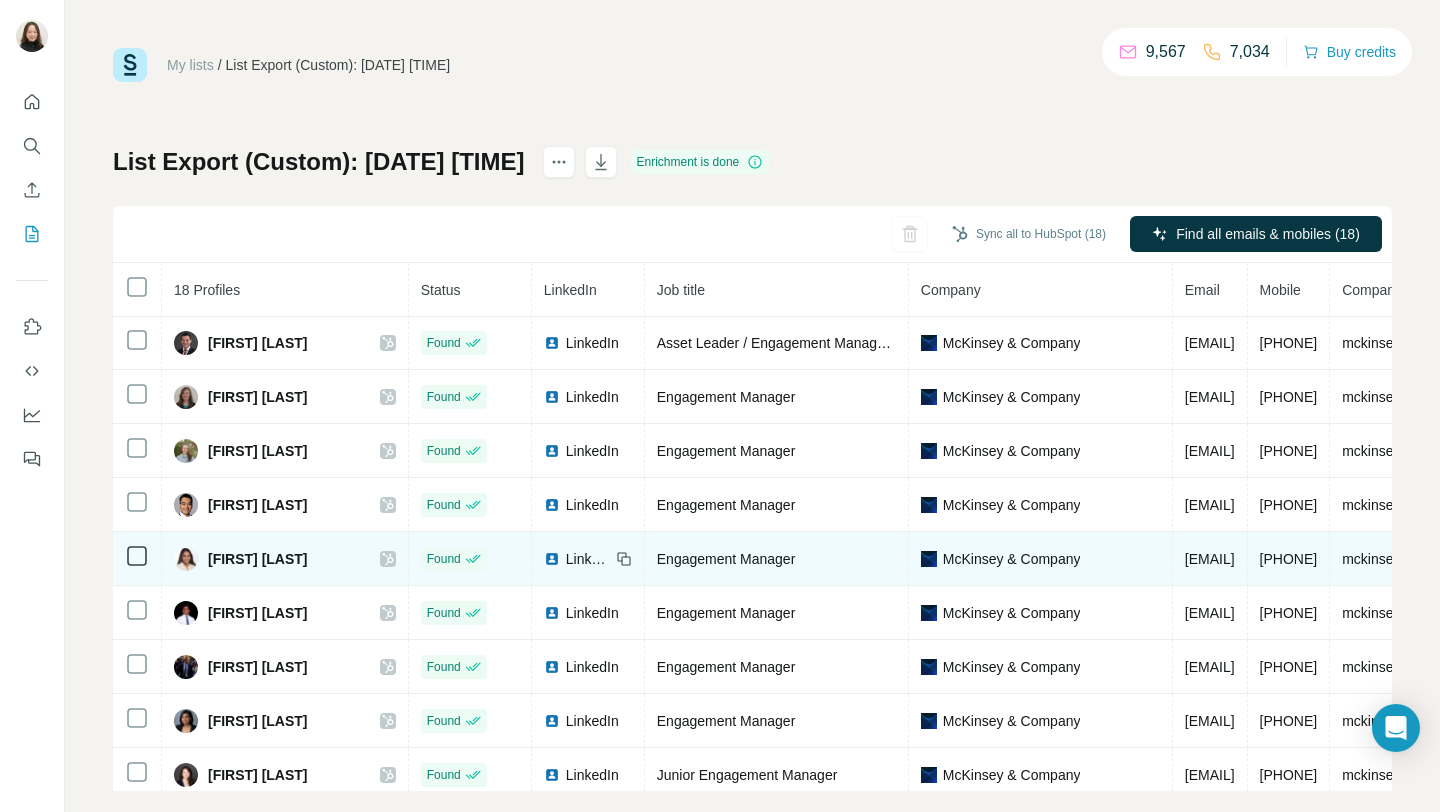 click 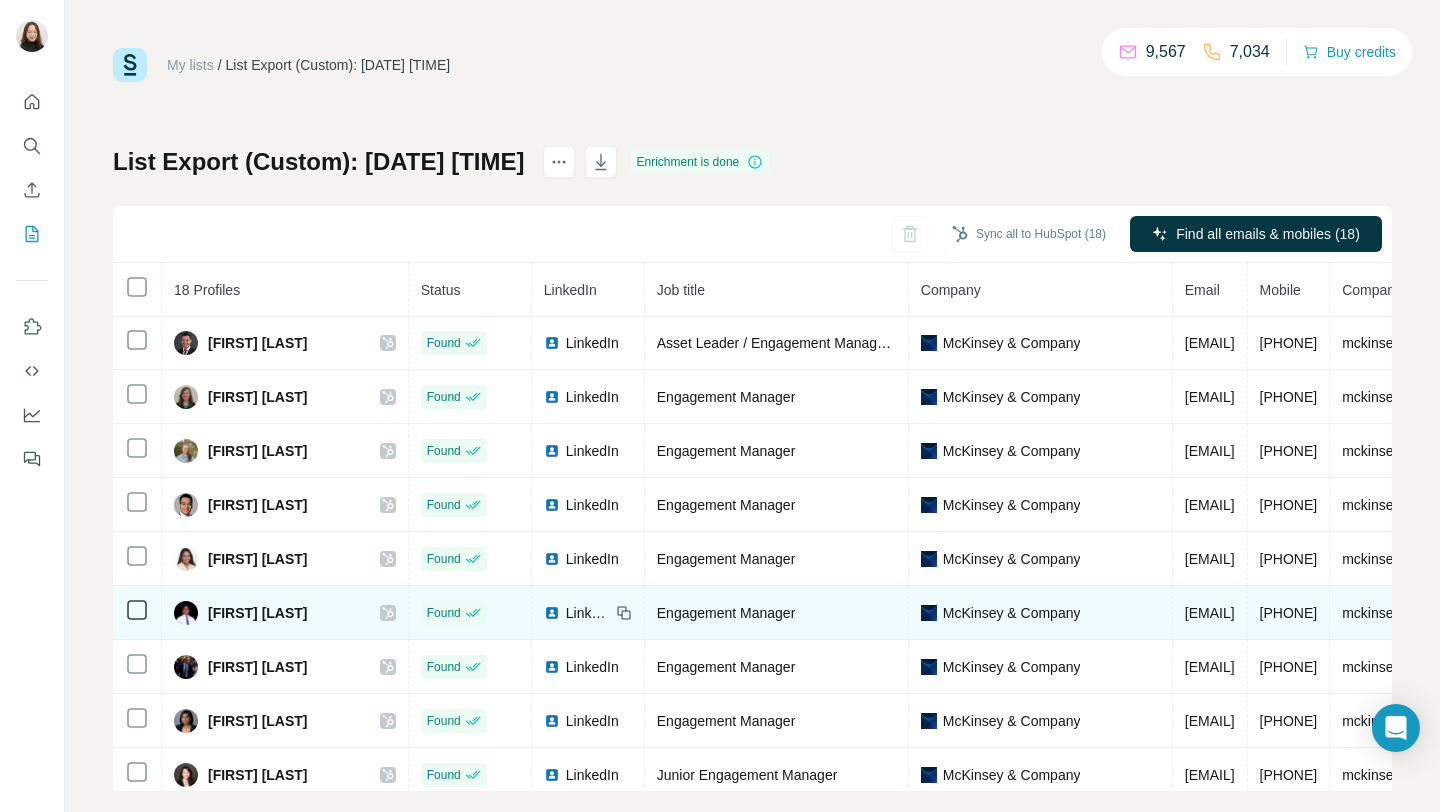 click 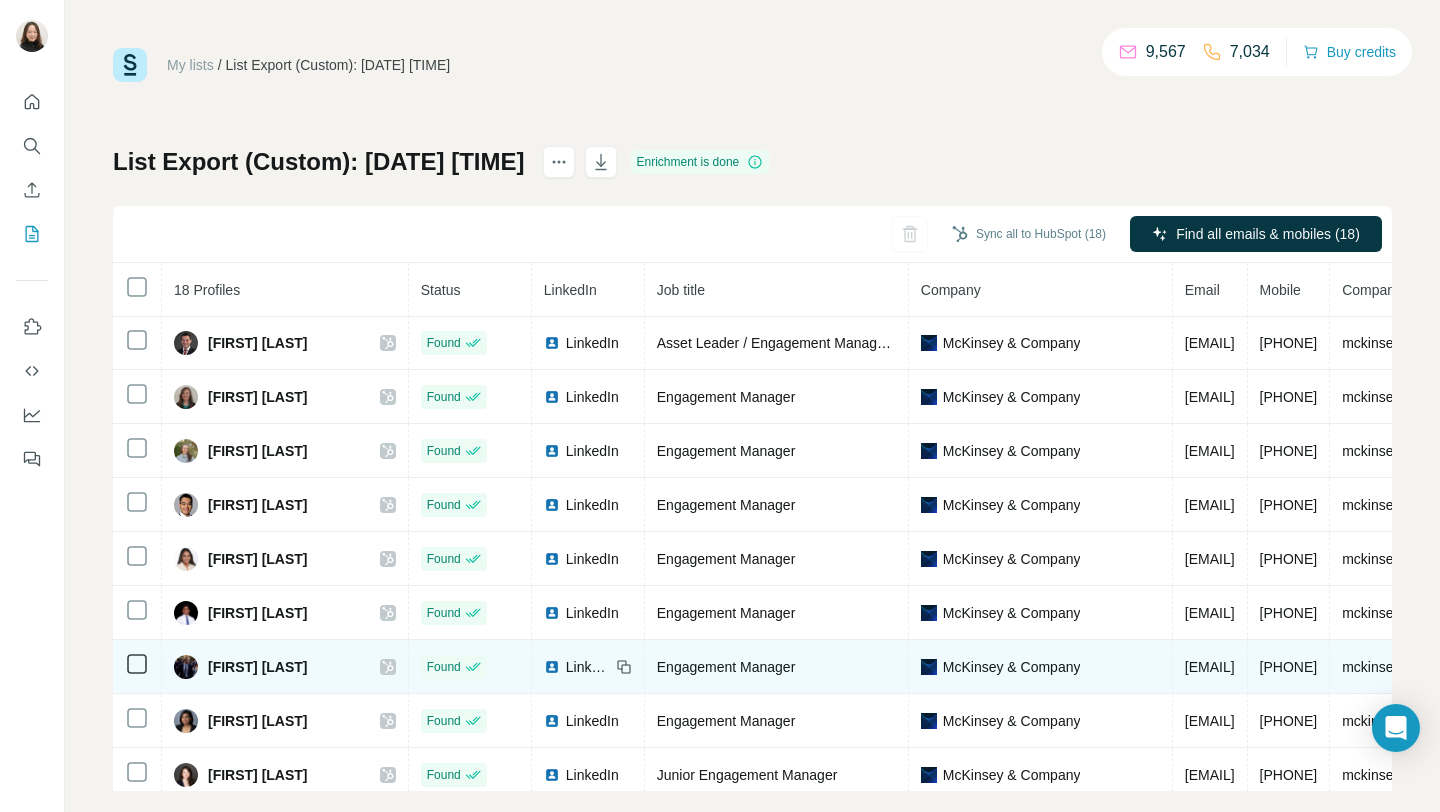 click 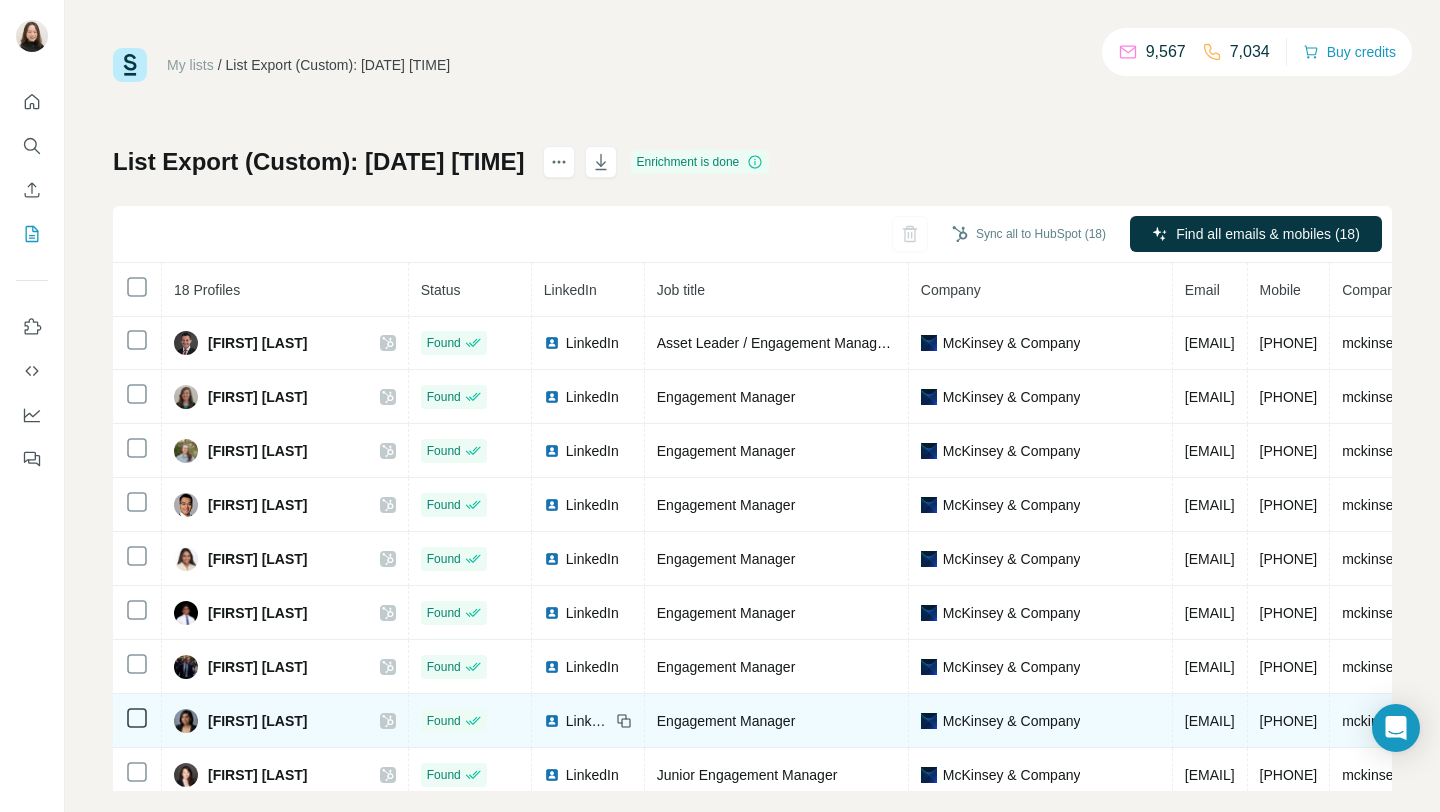 click 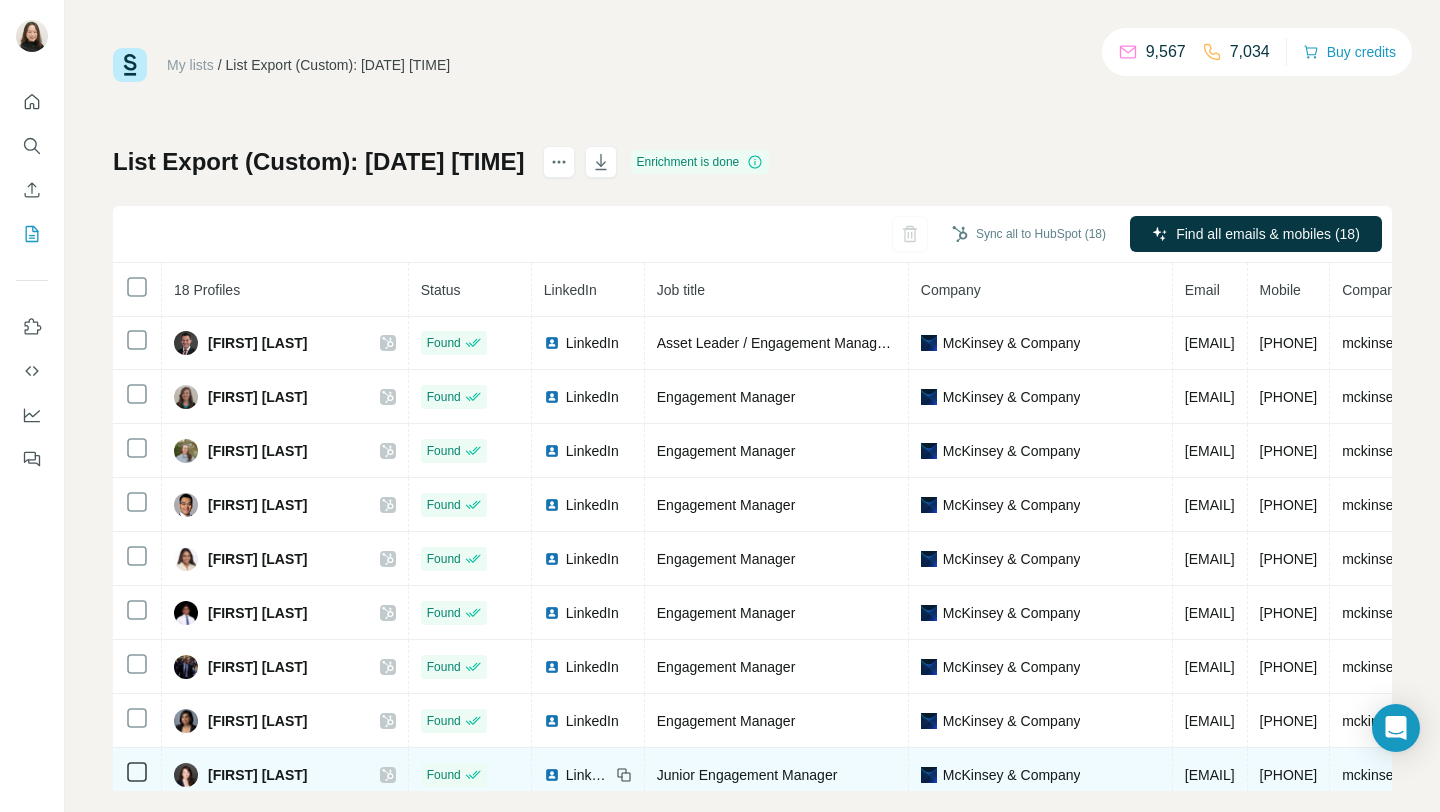 click 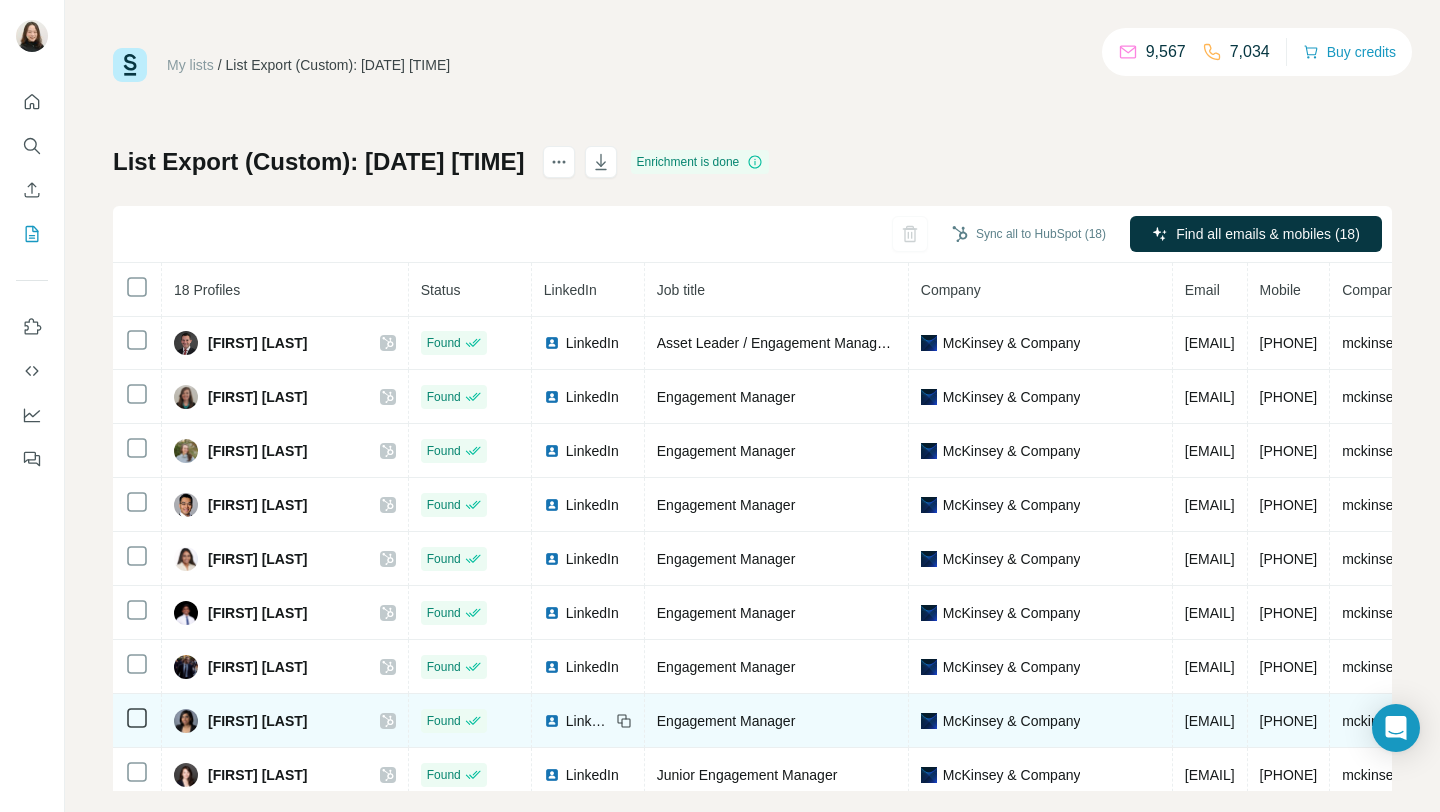 scroll, scrollTop: 498, scrollLeft: 0, axis: vertical 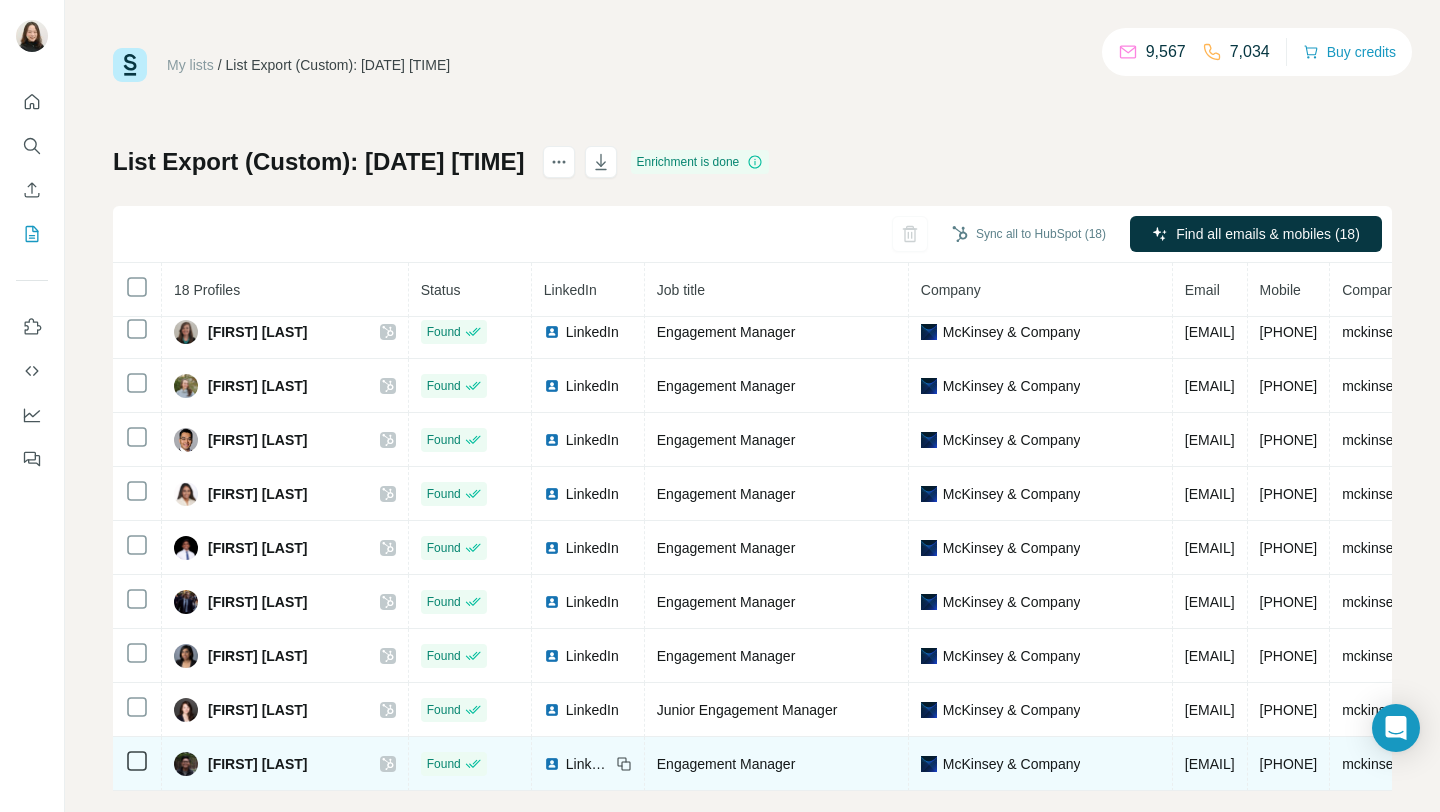 click 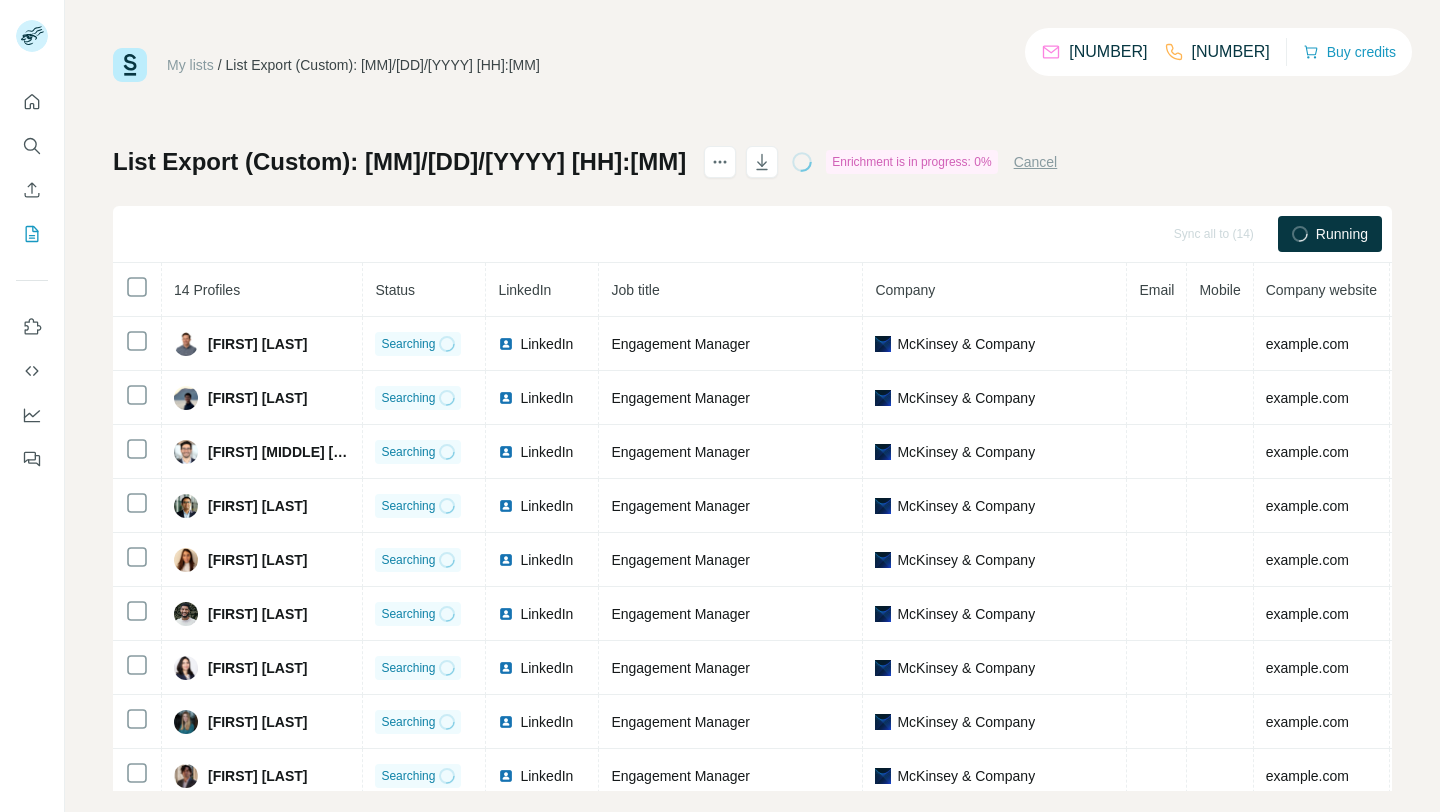 scroll, scrollTop: 0, scrollLeft: 0, axis: both 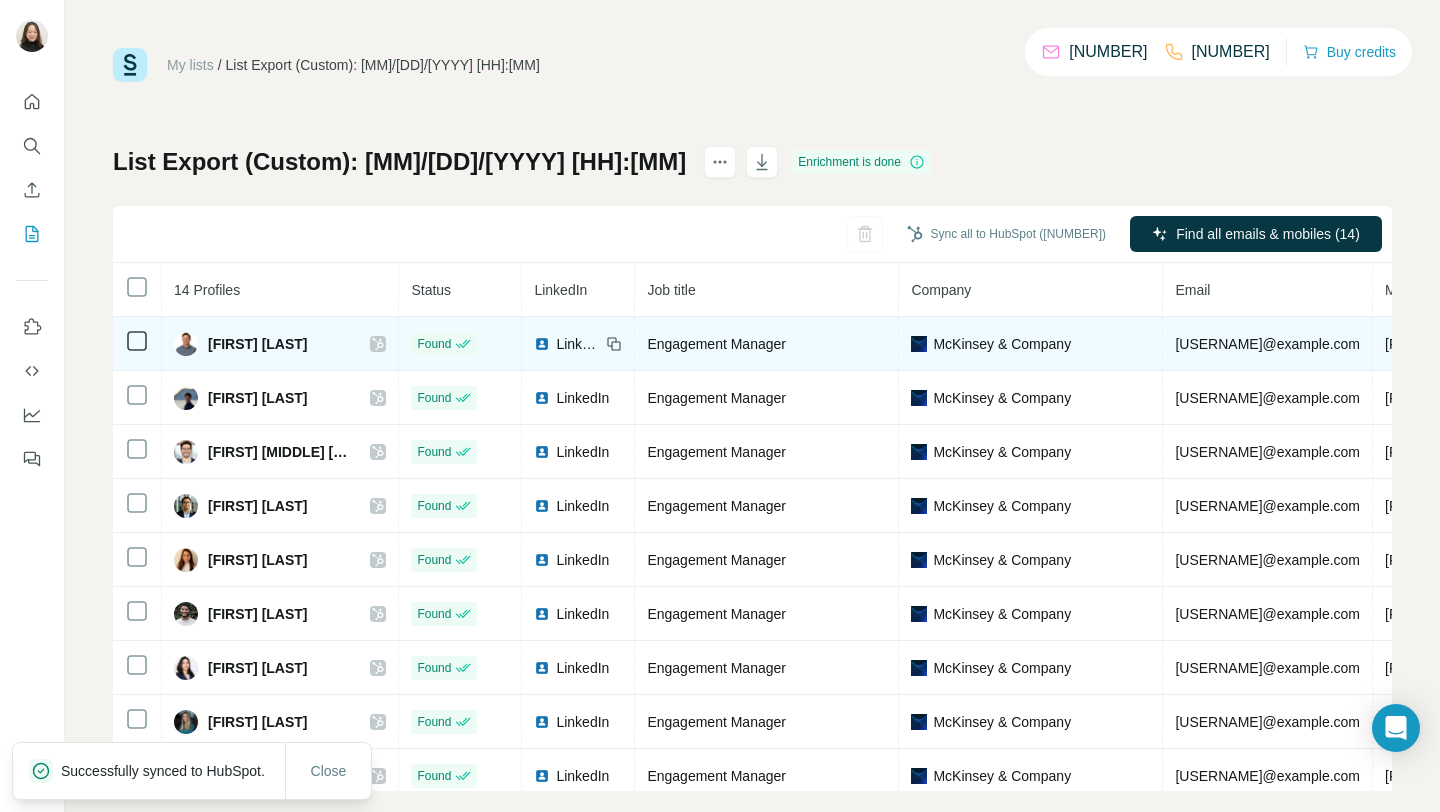 click 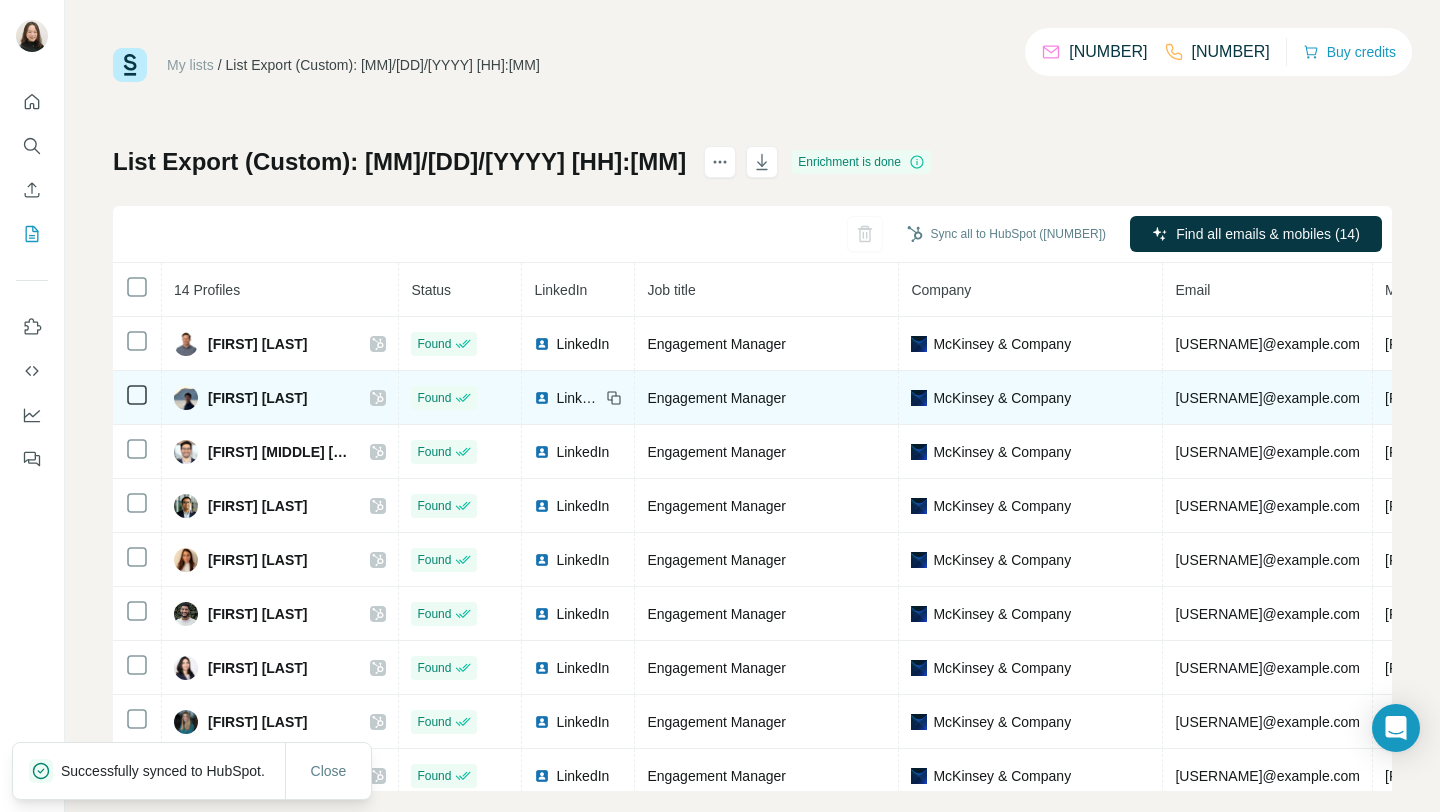 click 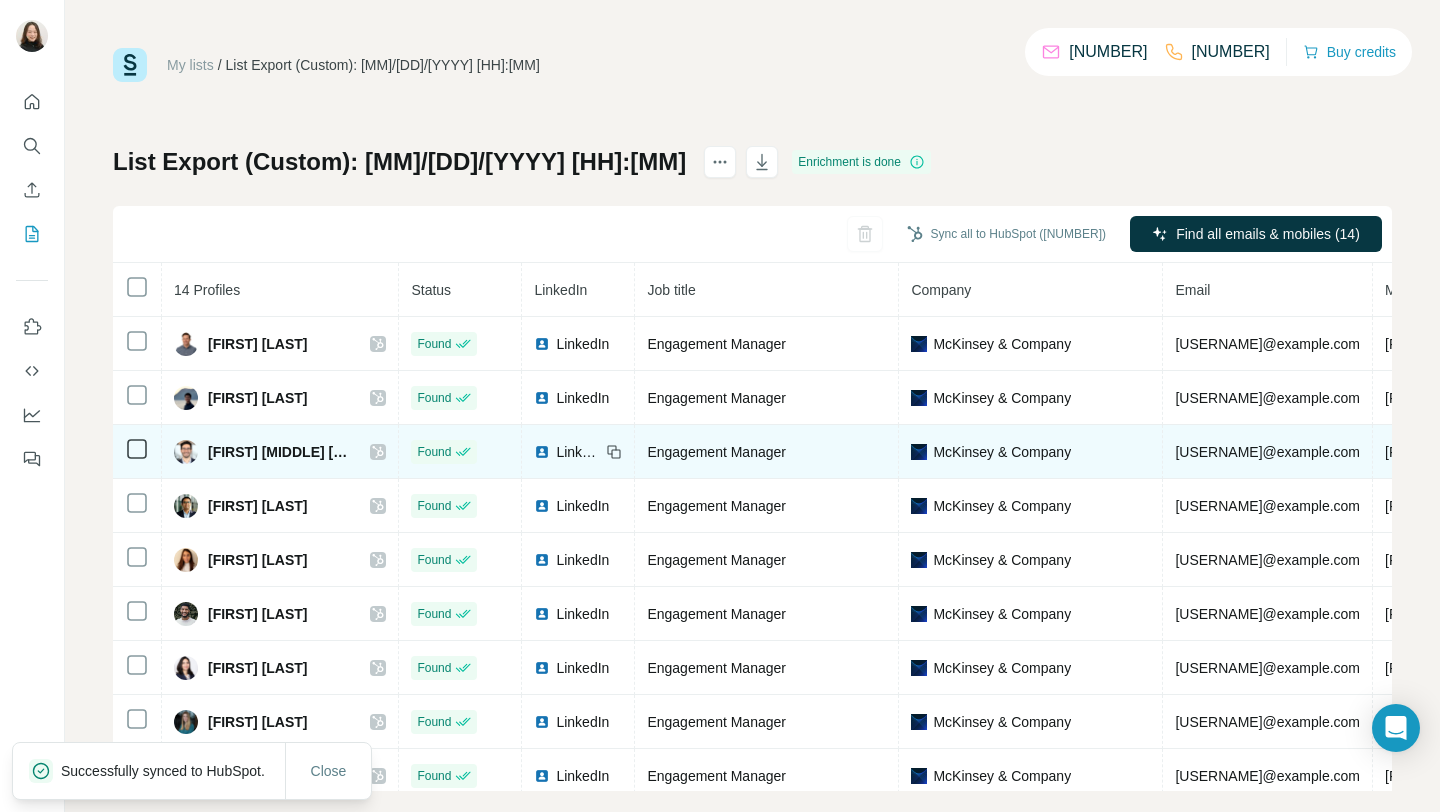 click 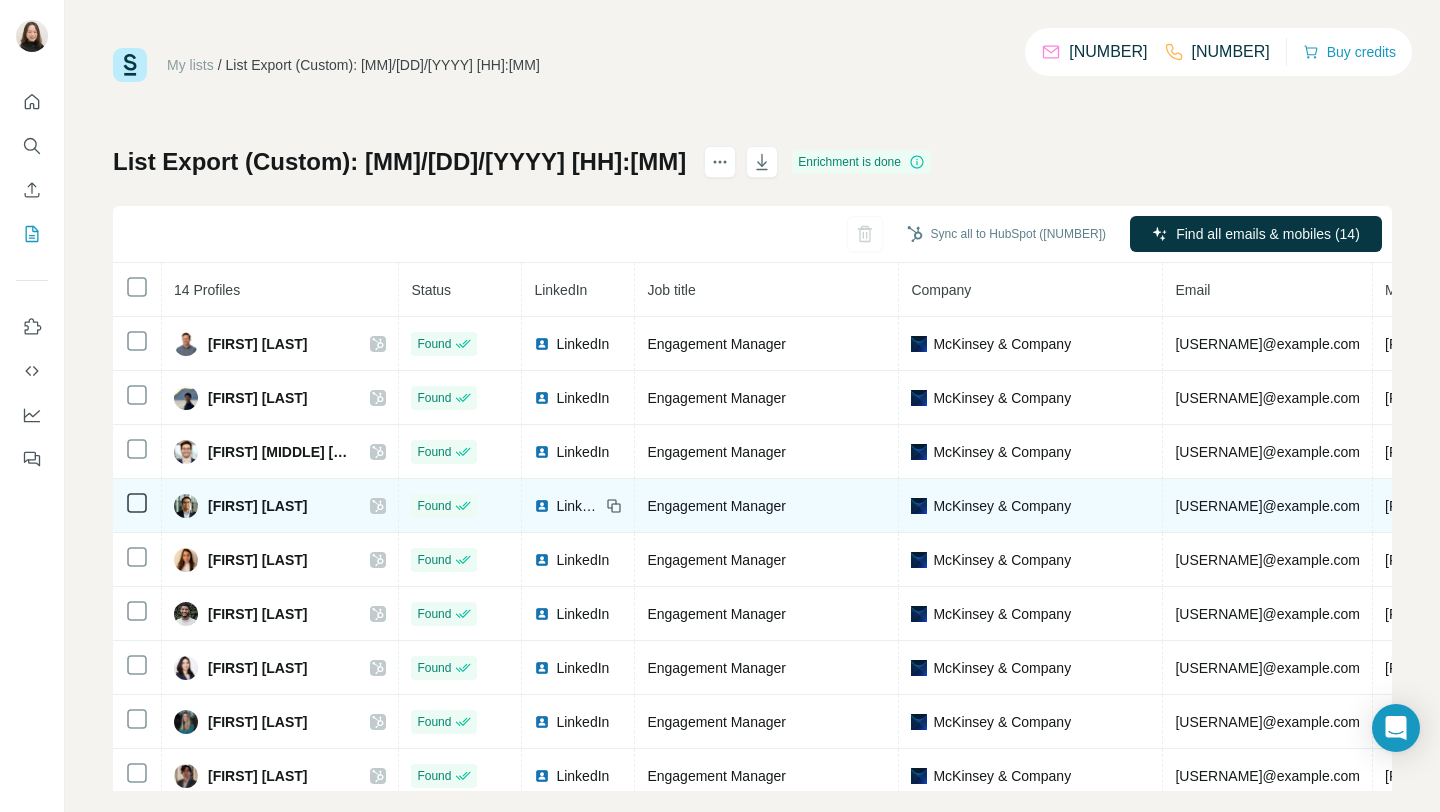 click 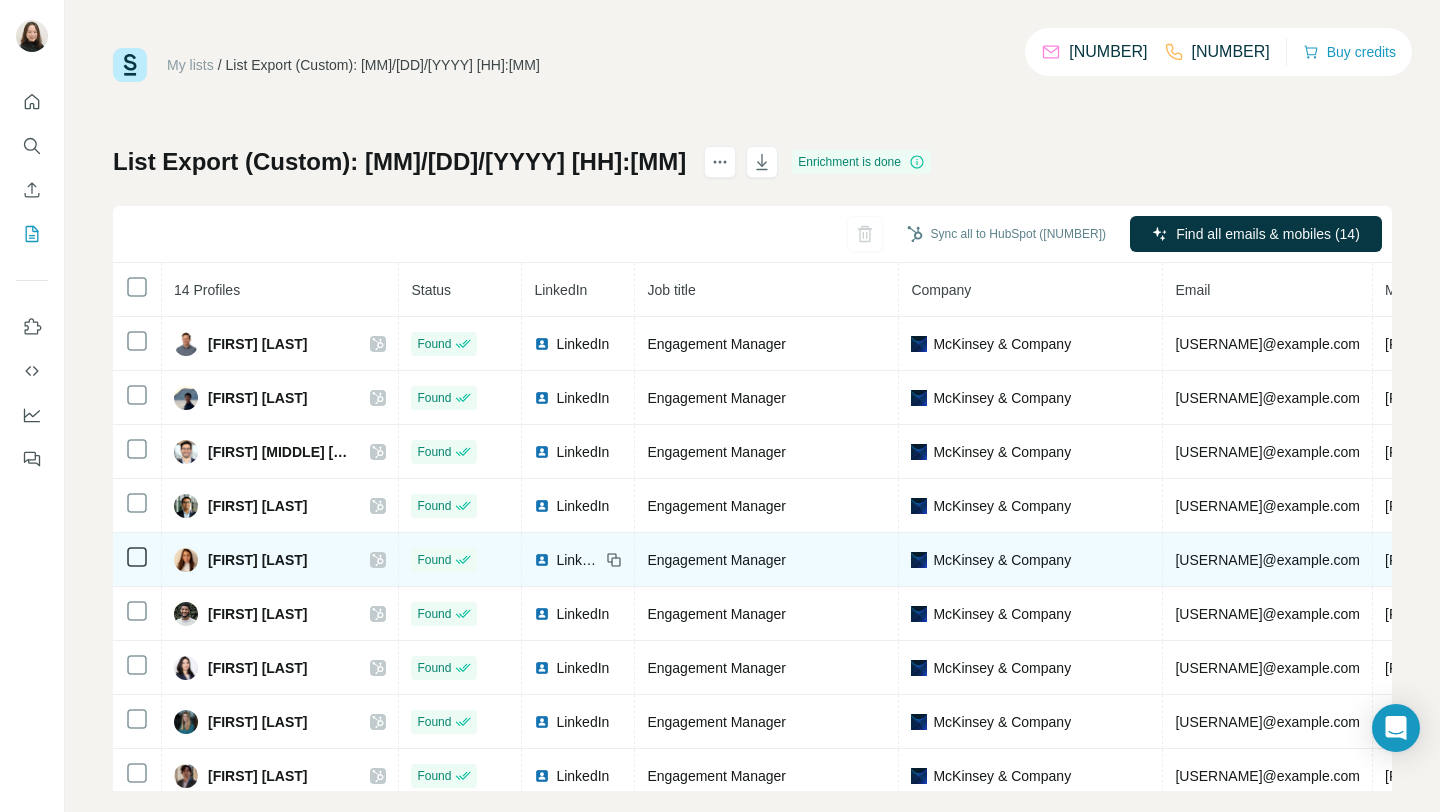 click 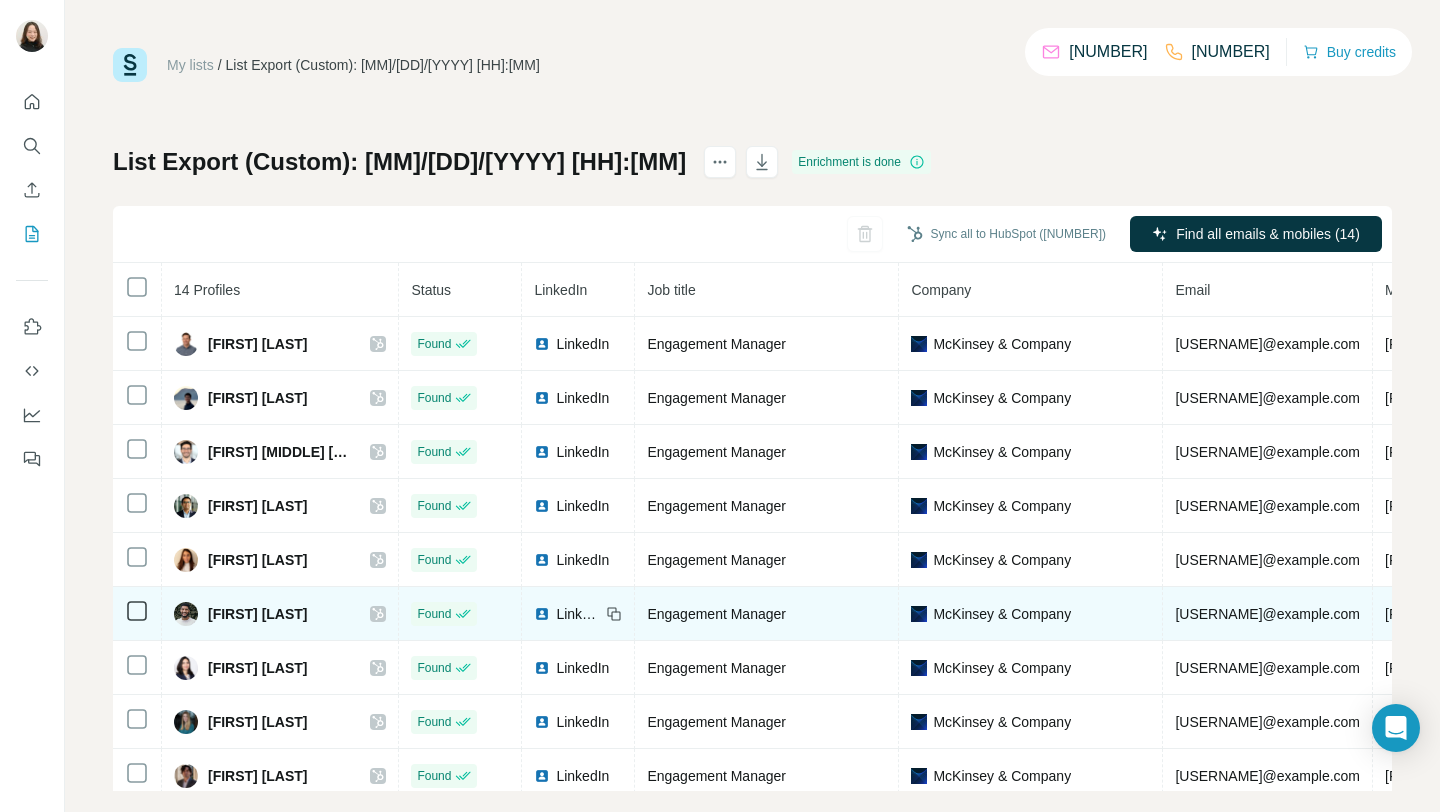 click 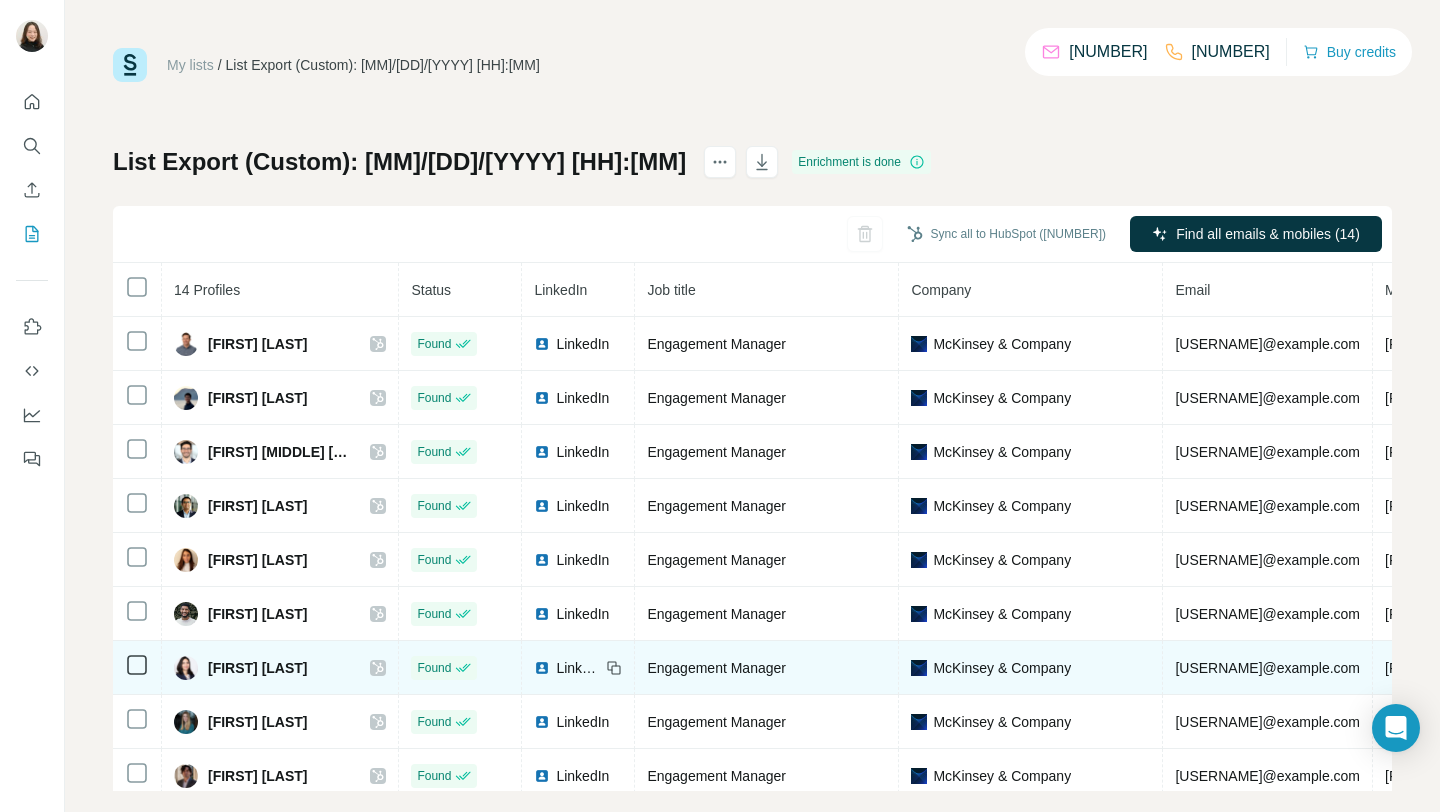 click 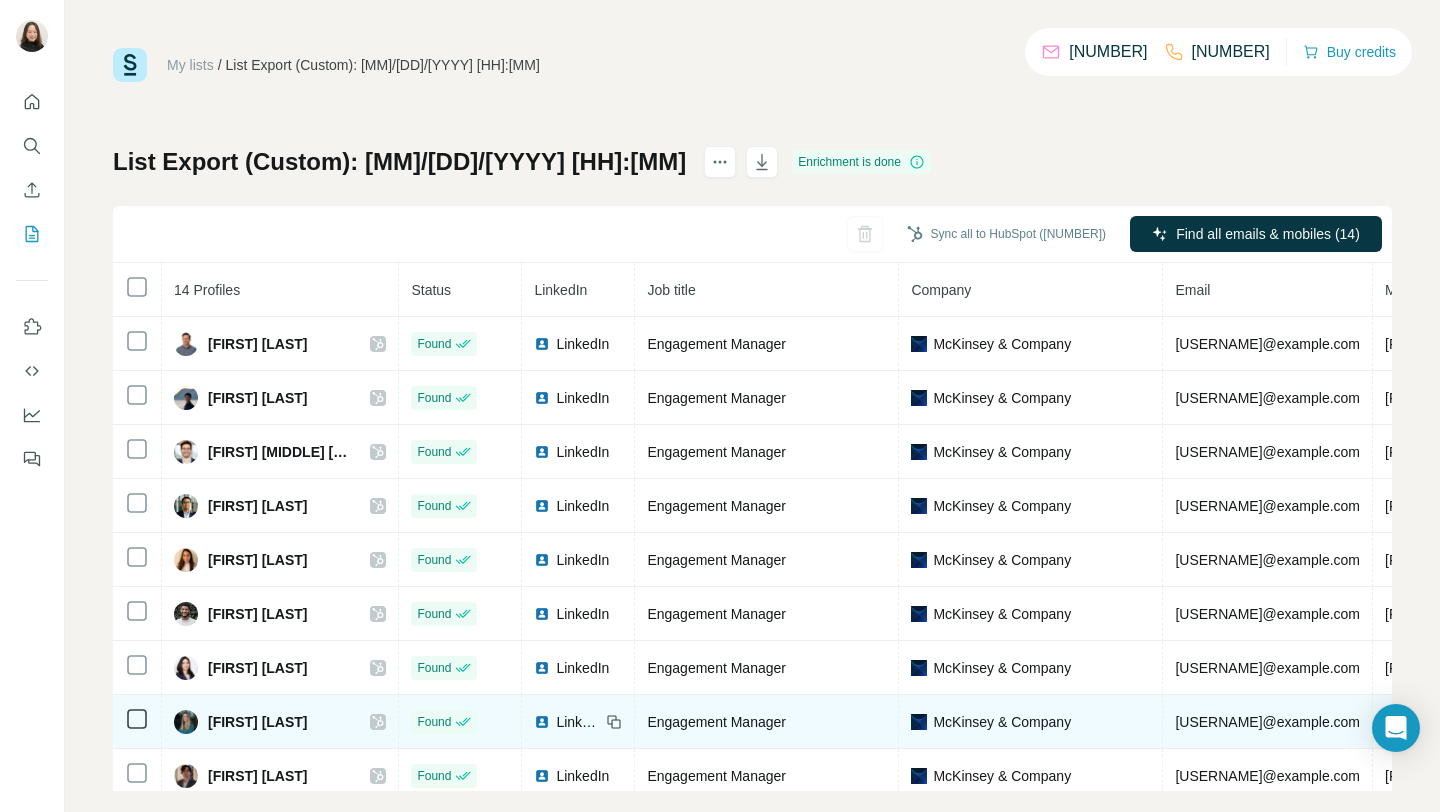 click 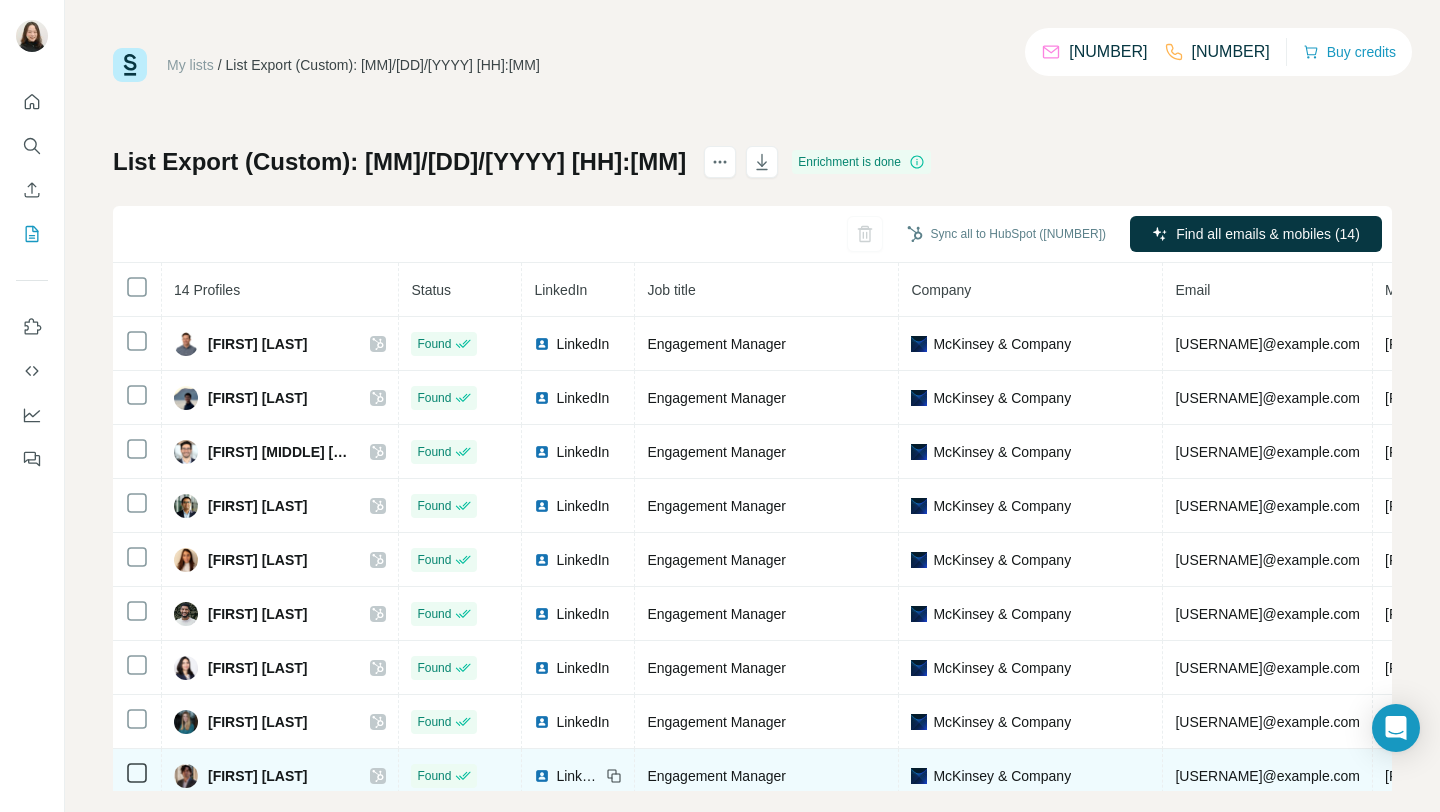 click 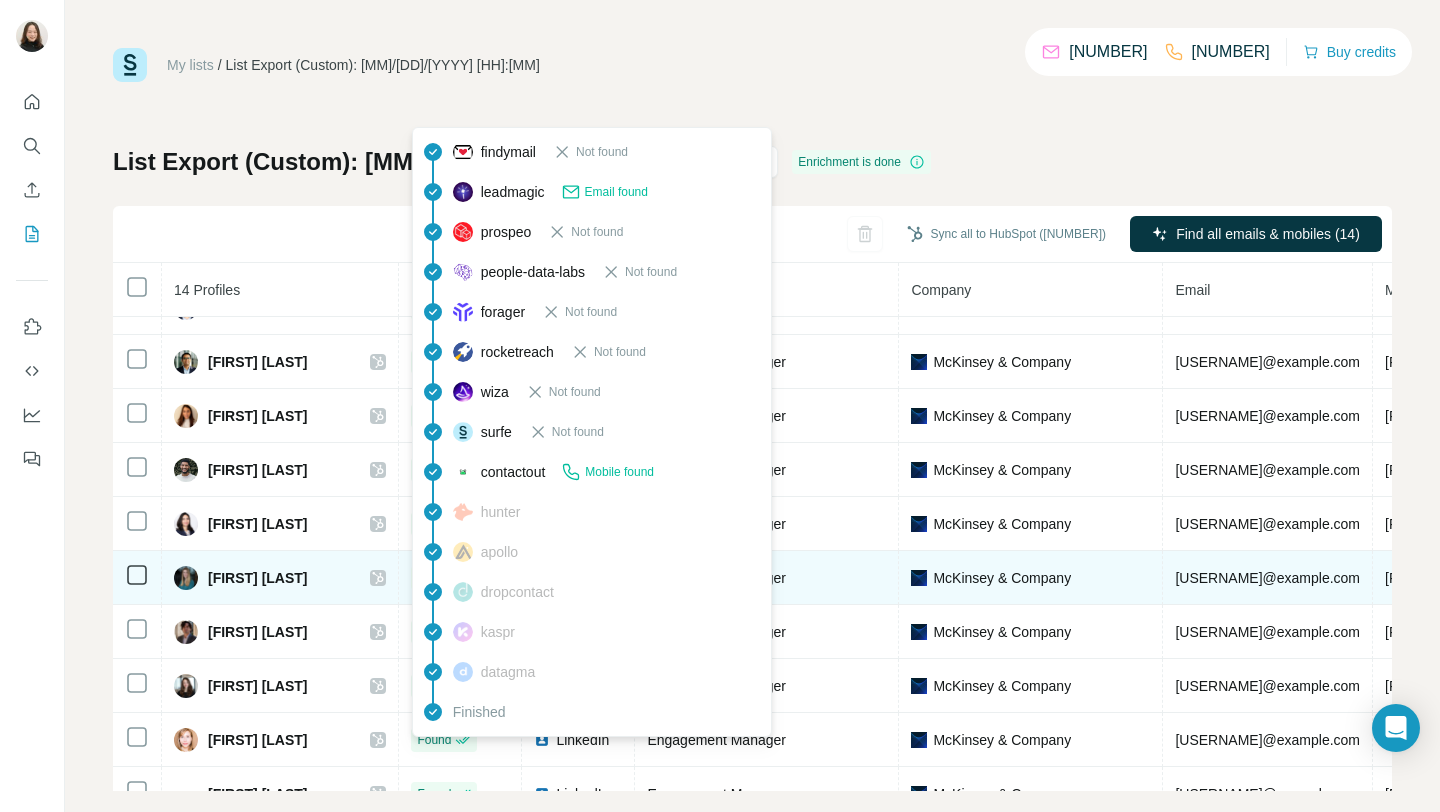 scroll, scrollTop: 282, scrollLeft: 0, axis: vertical 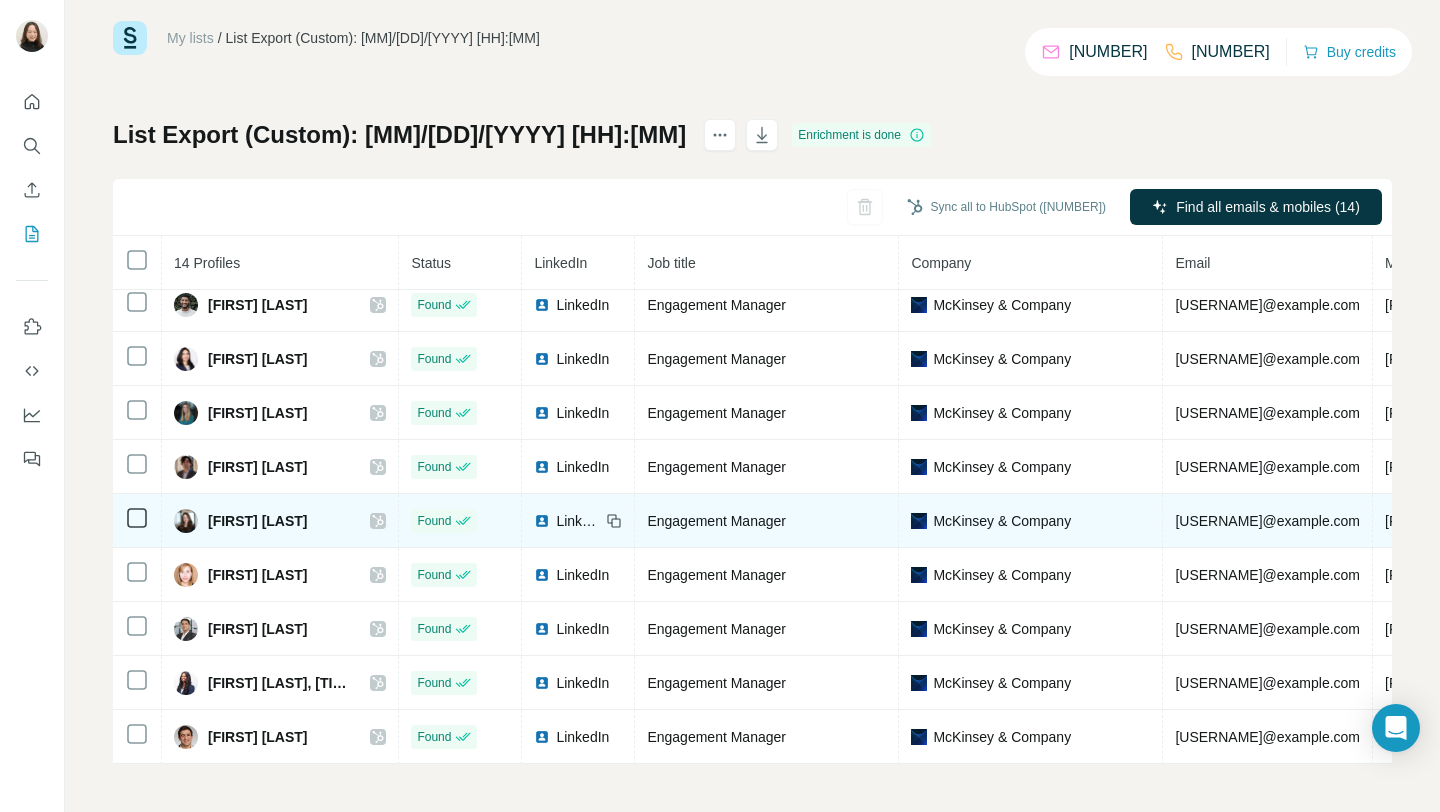click 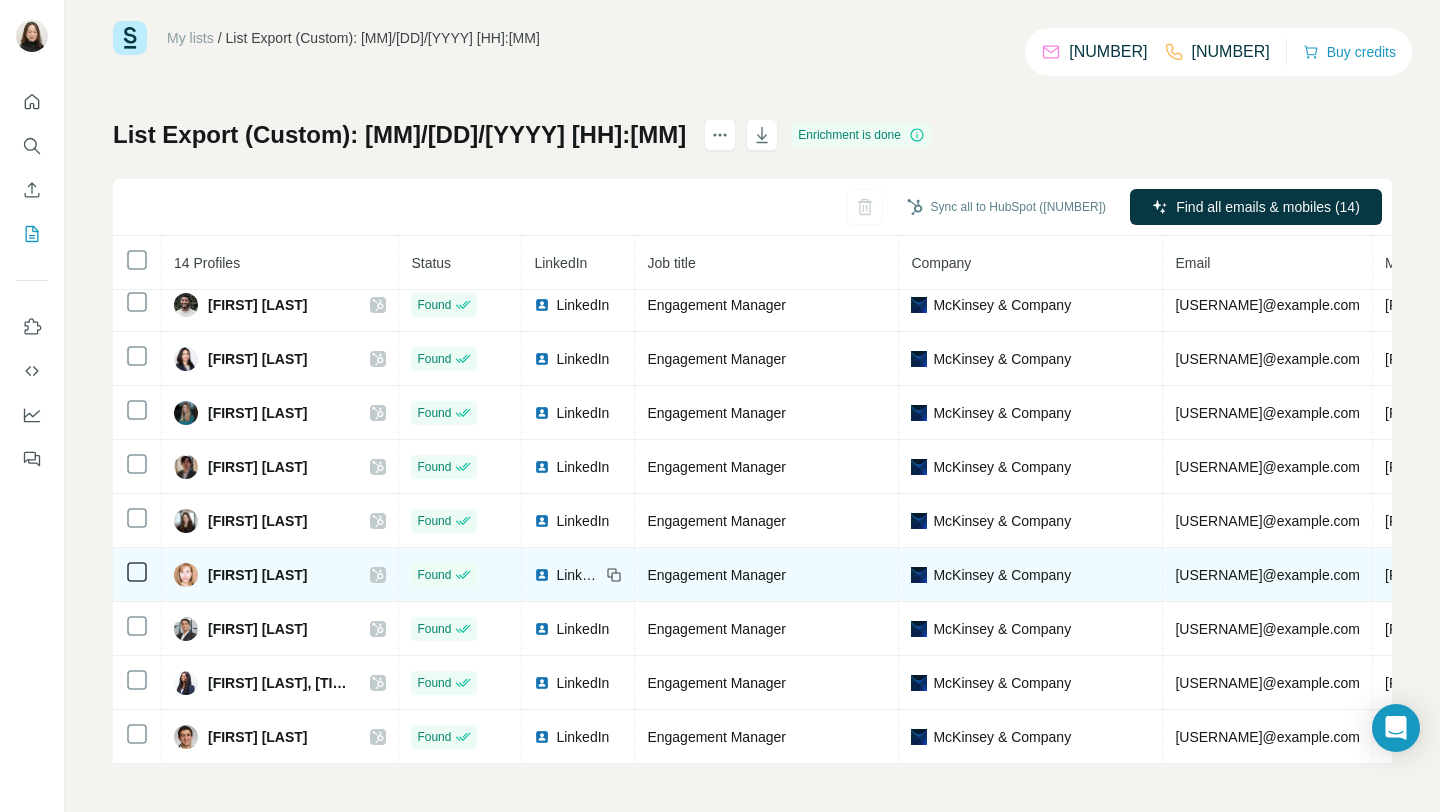 click 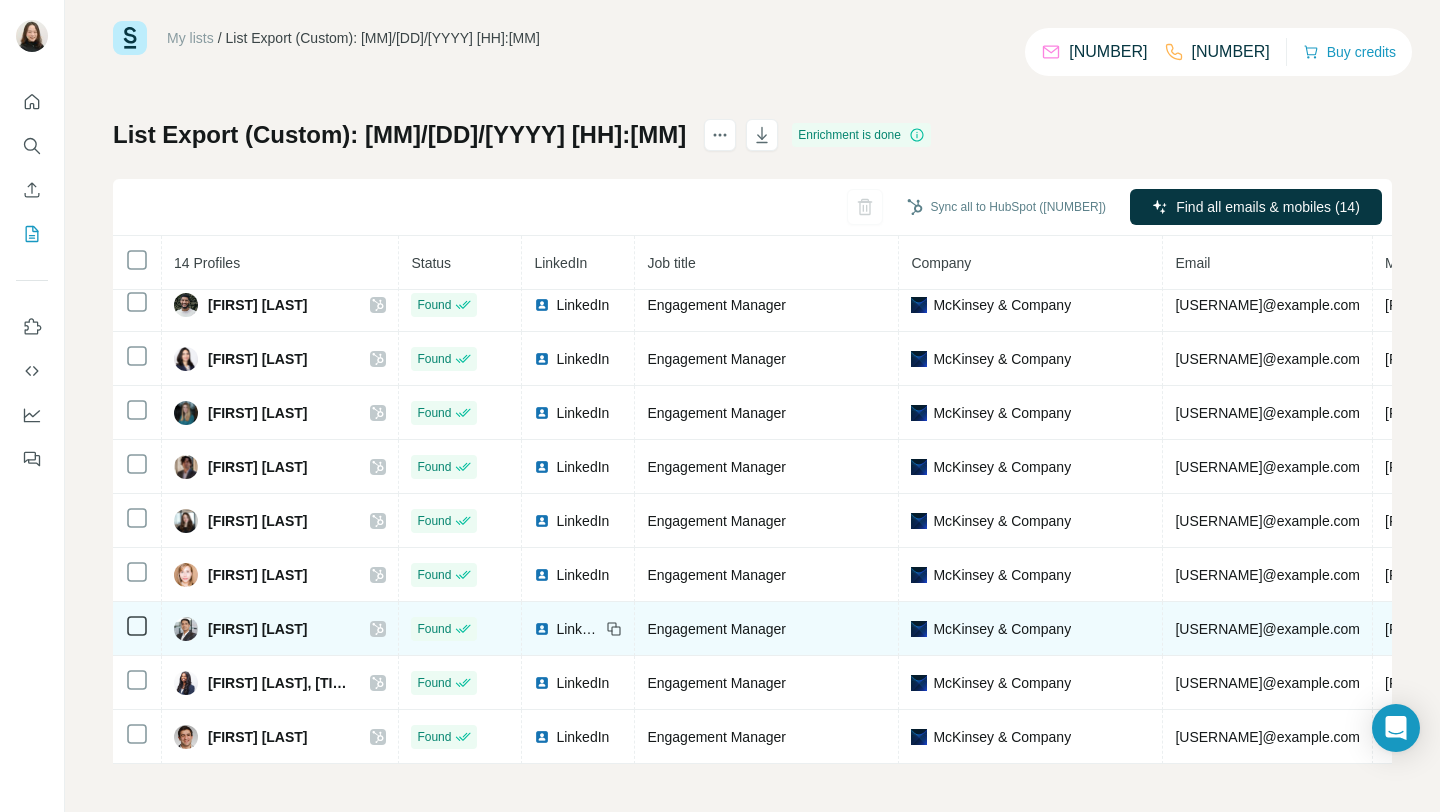 click 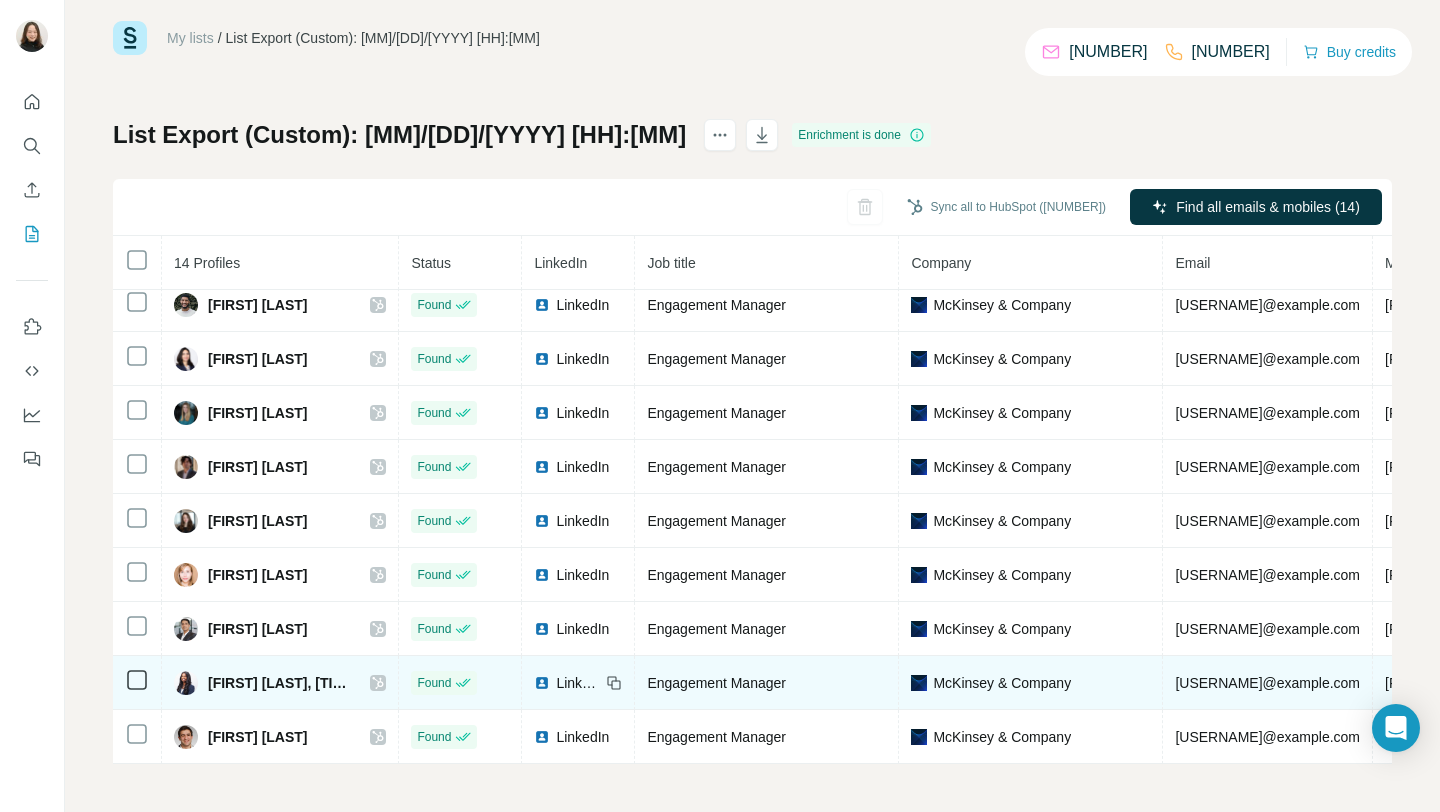 click 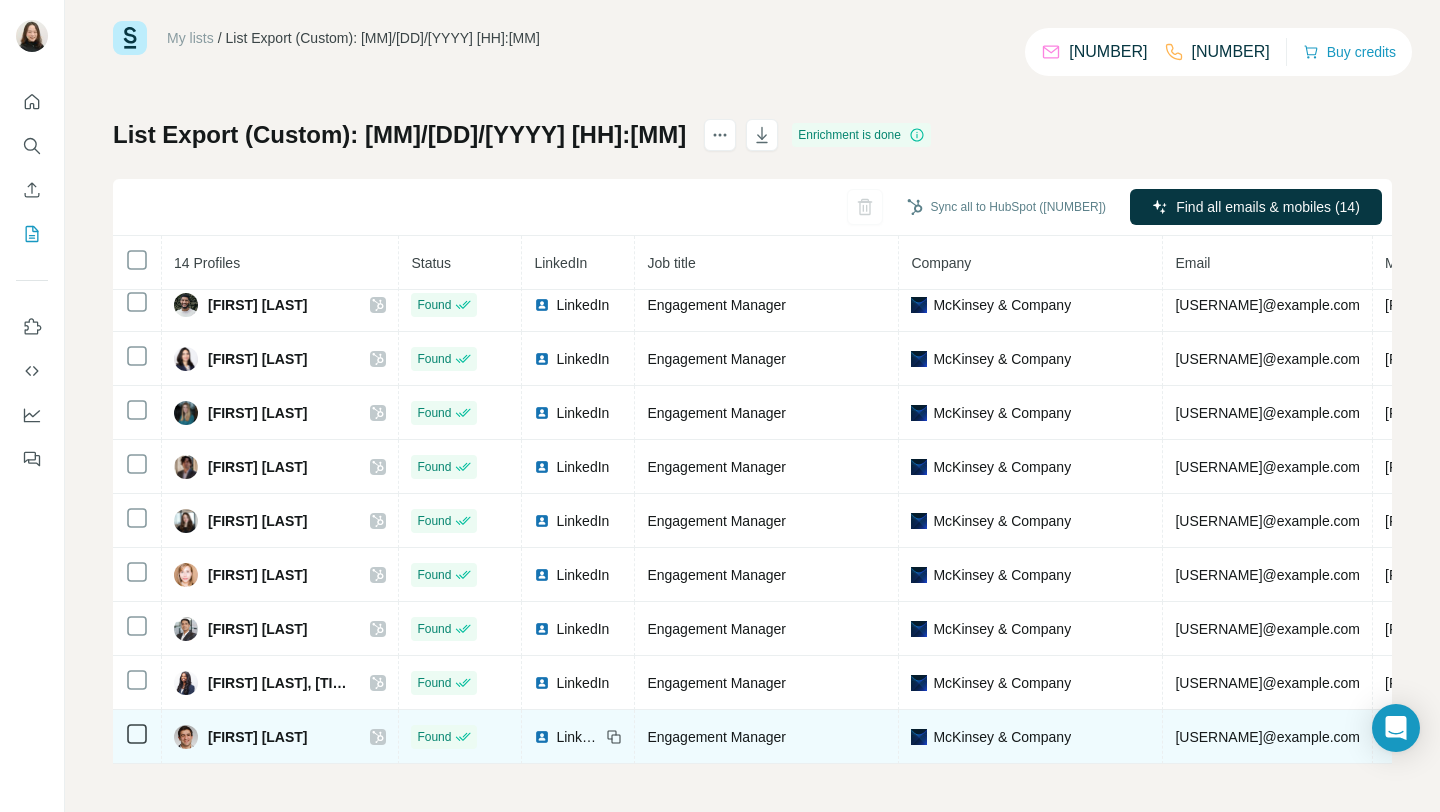 click 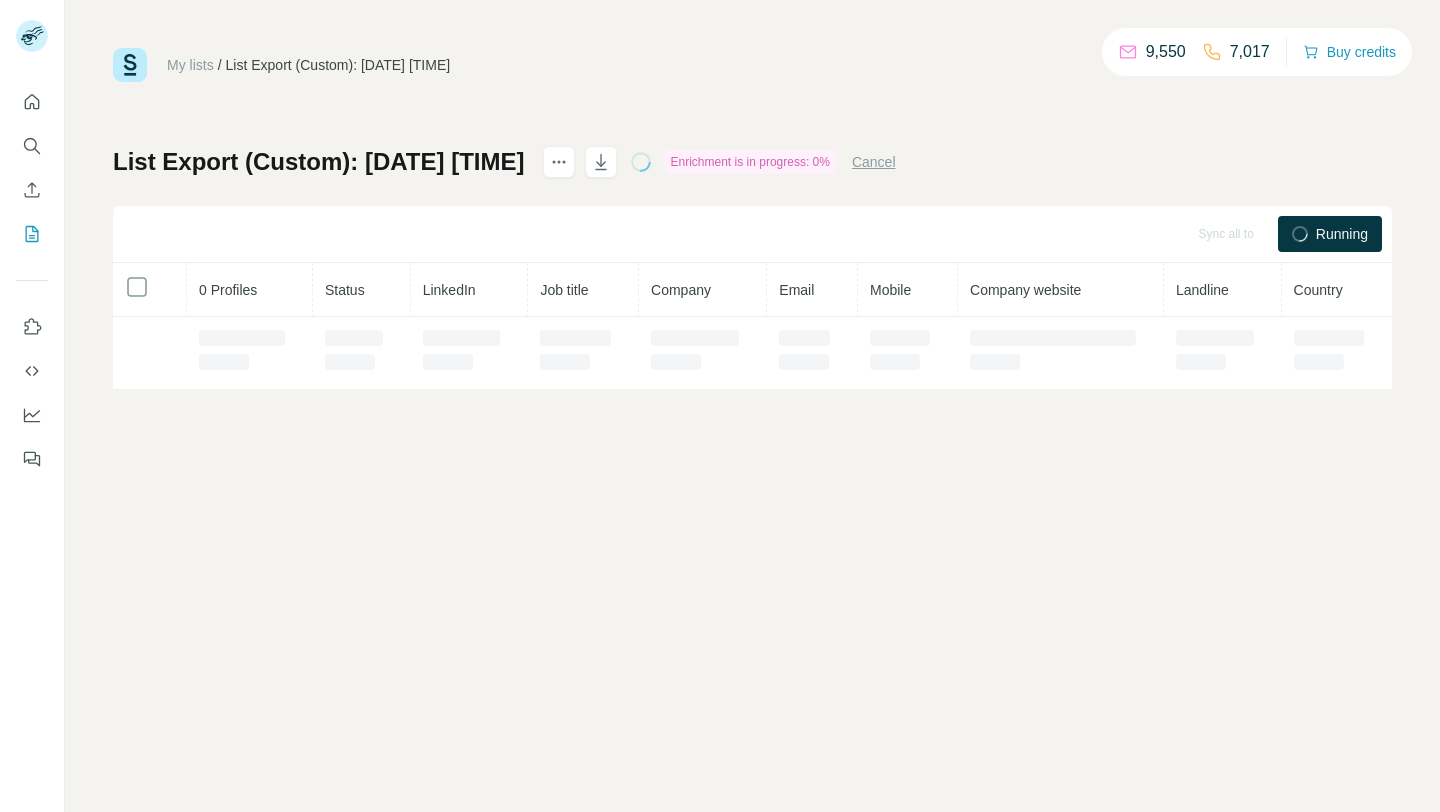 scroll, scrollTop: 0, scrollLeft: 0, axis: both 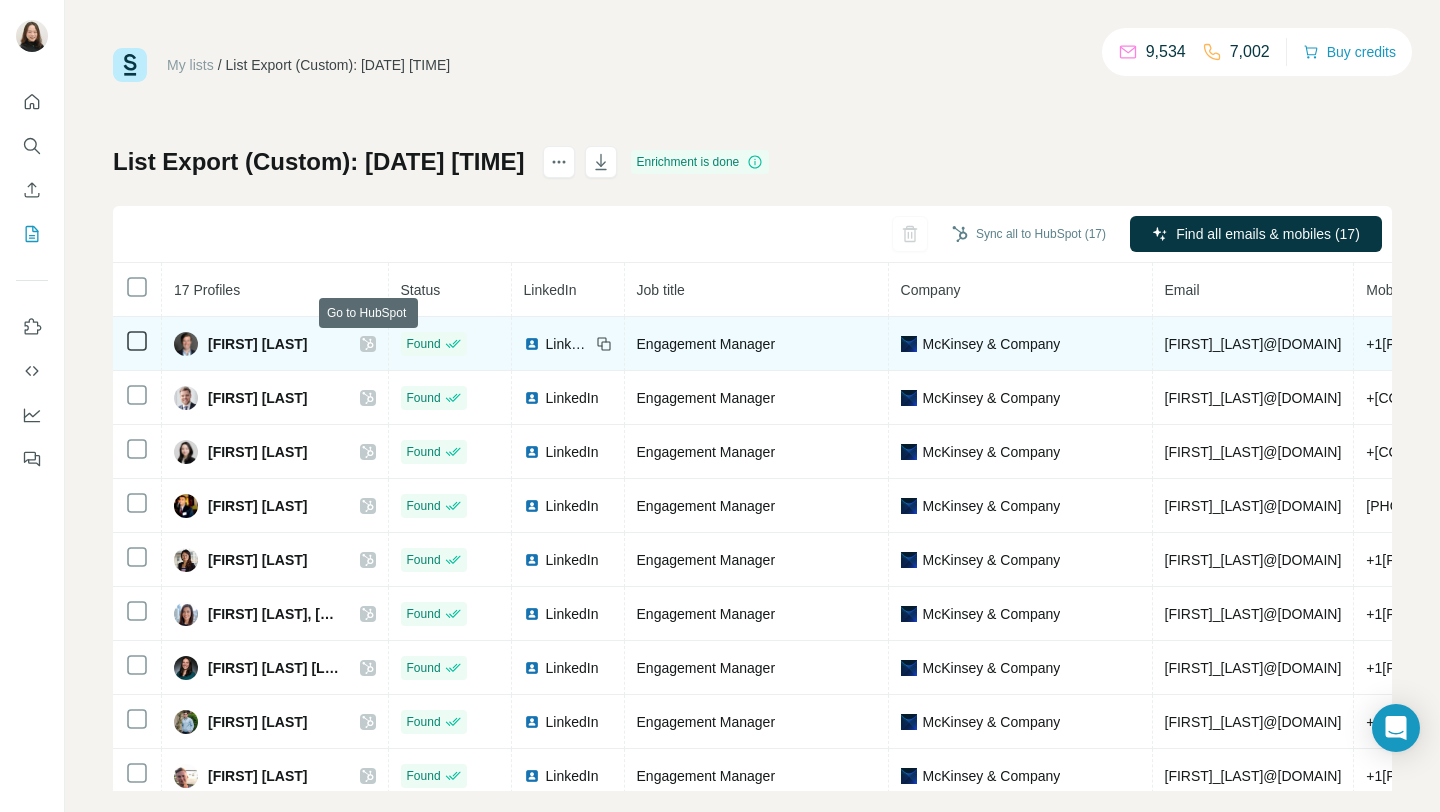 click 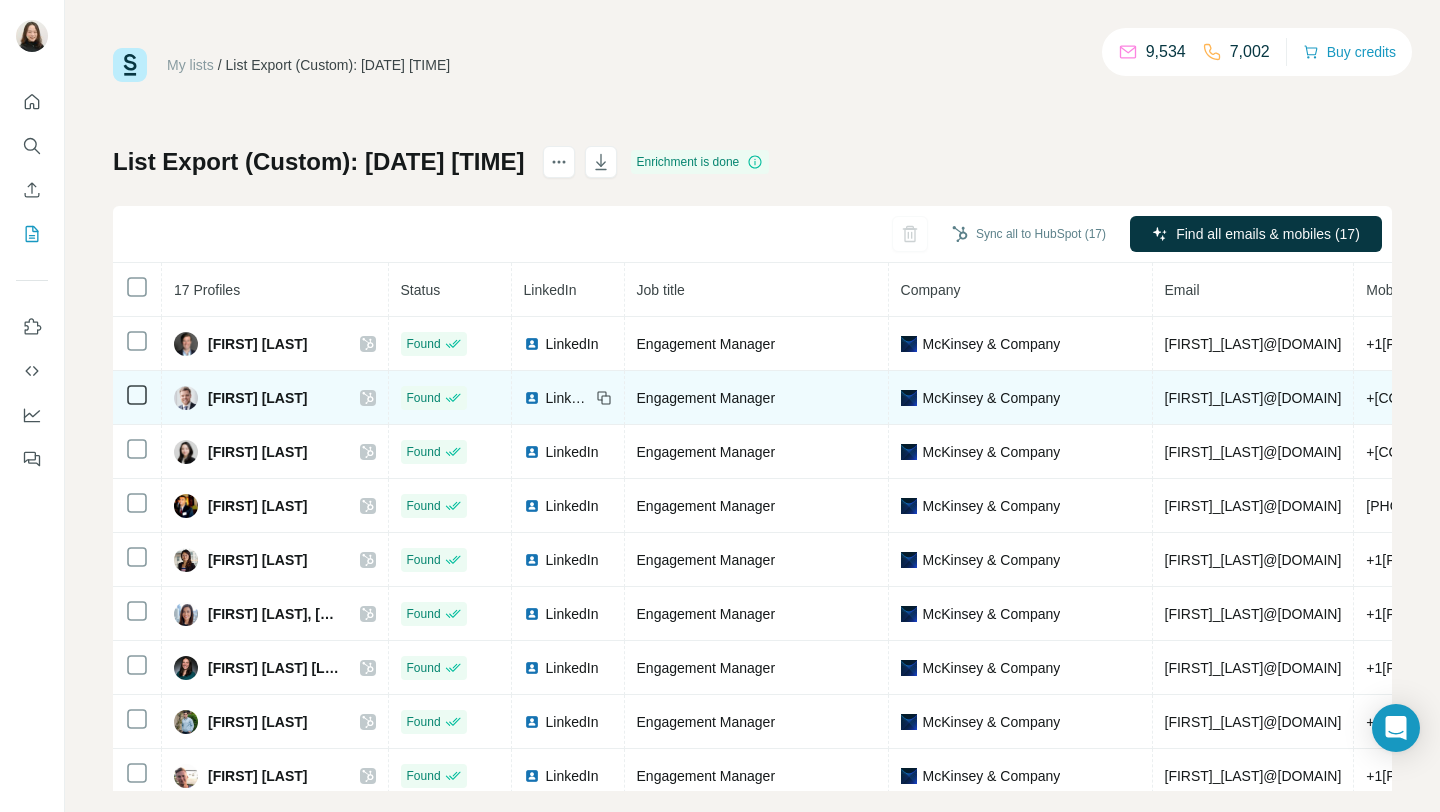 click 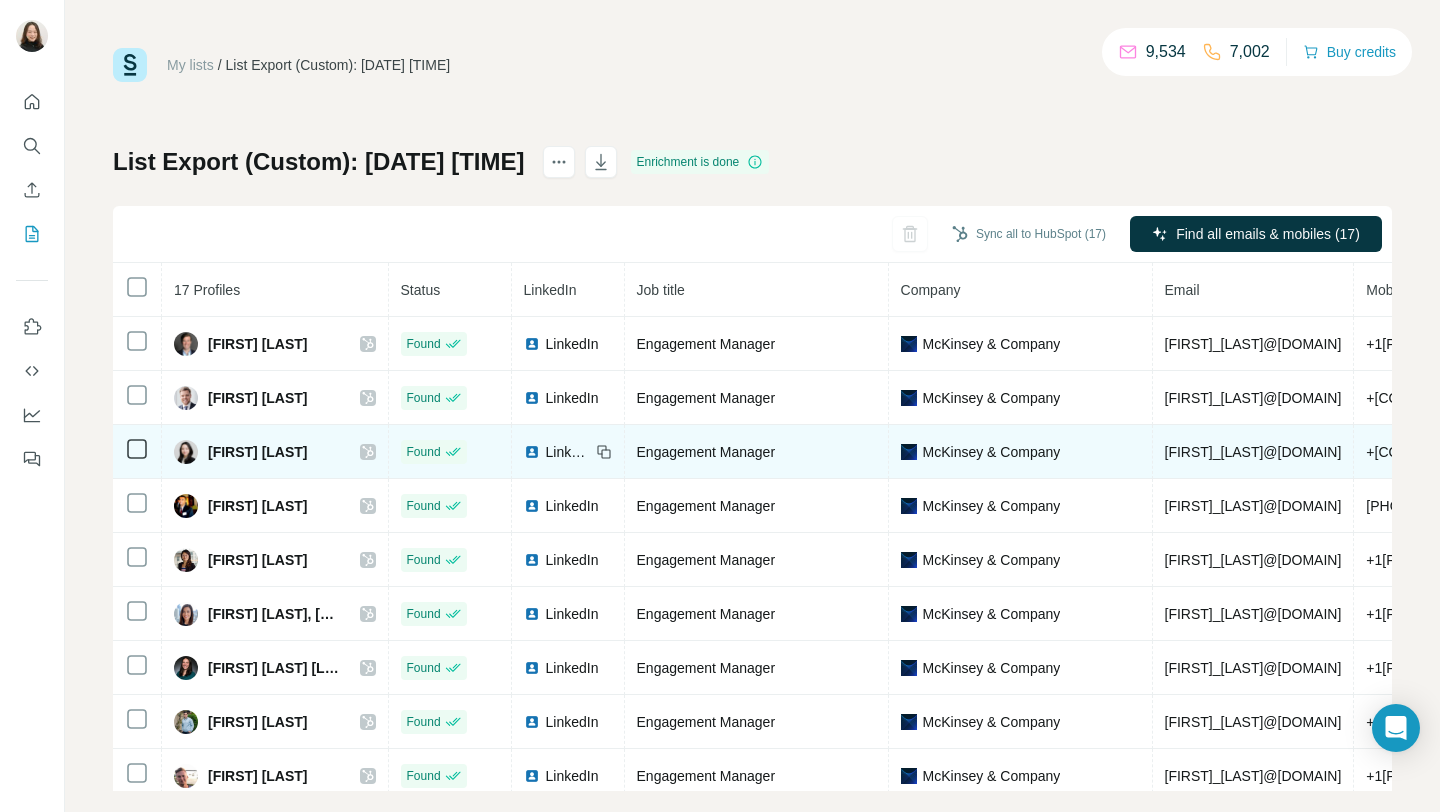 click 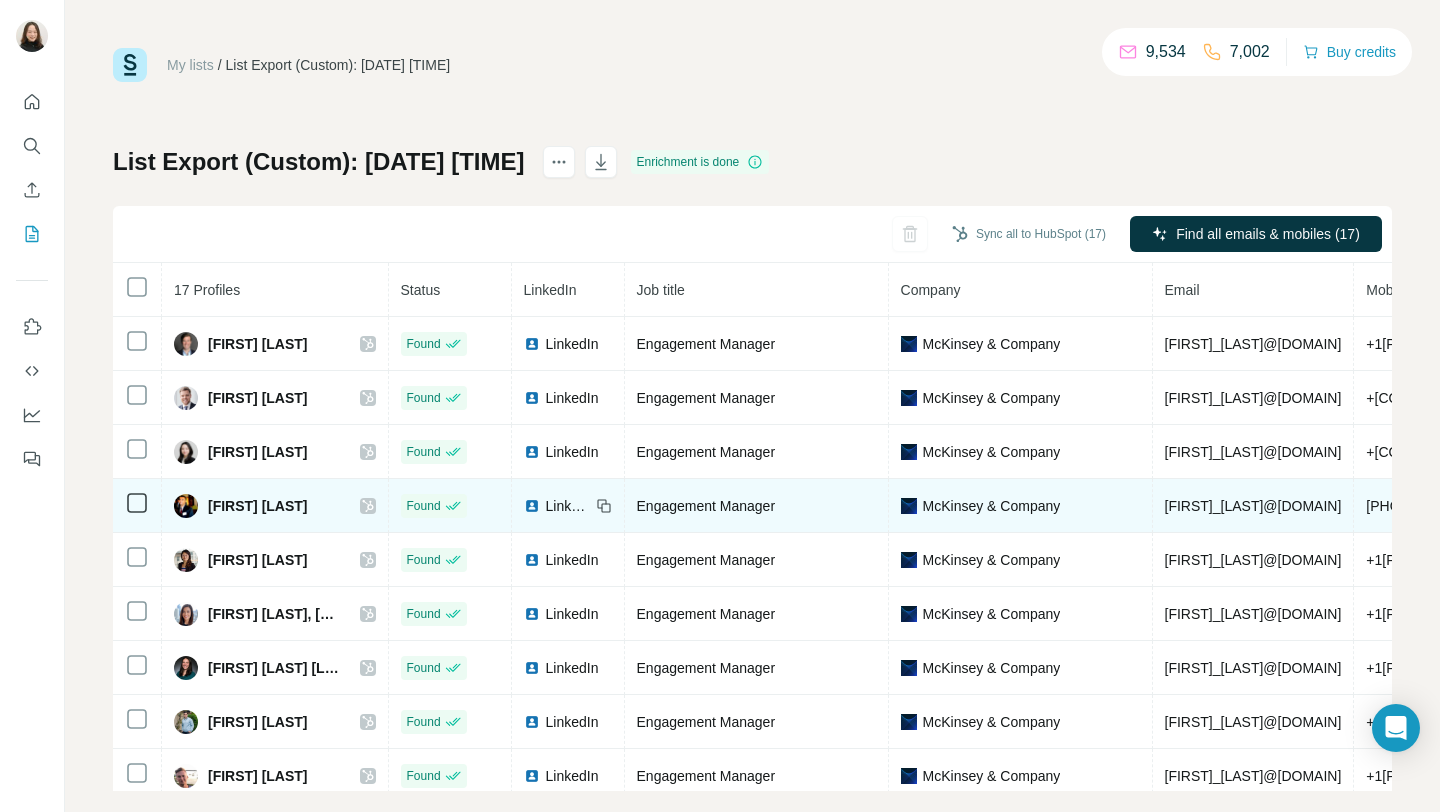 click 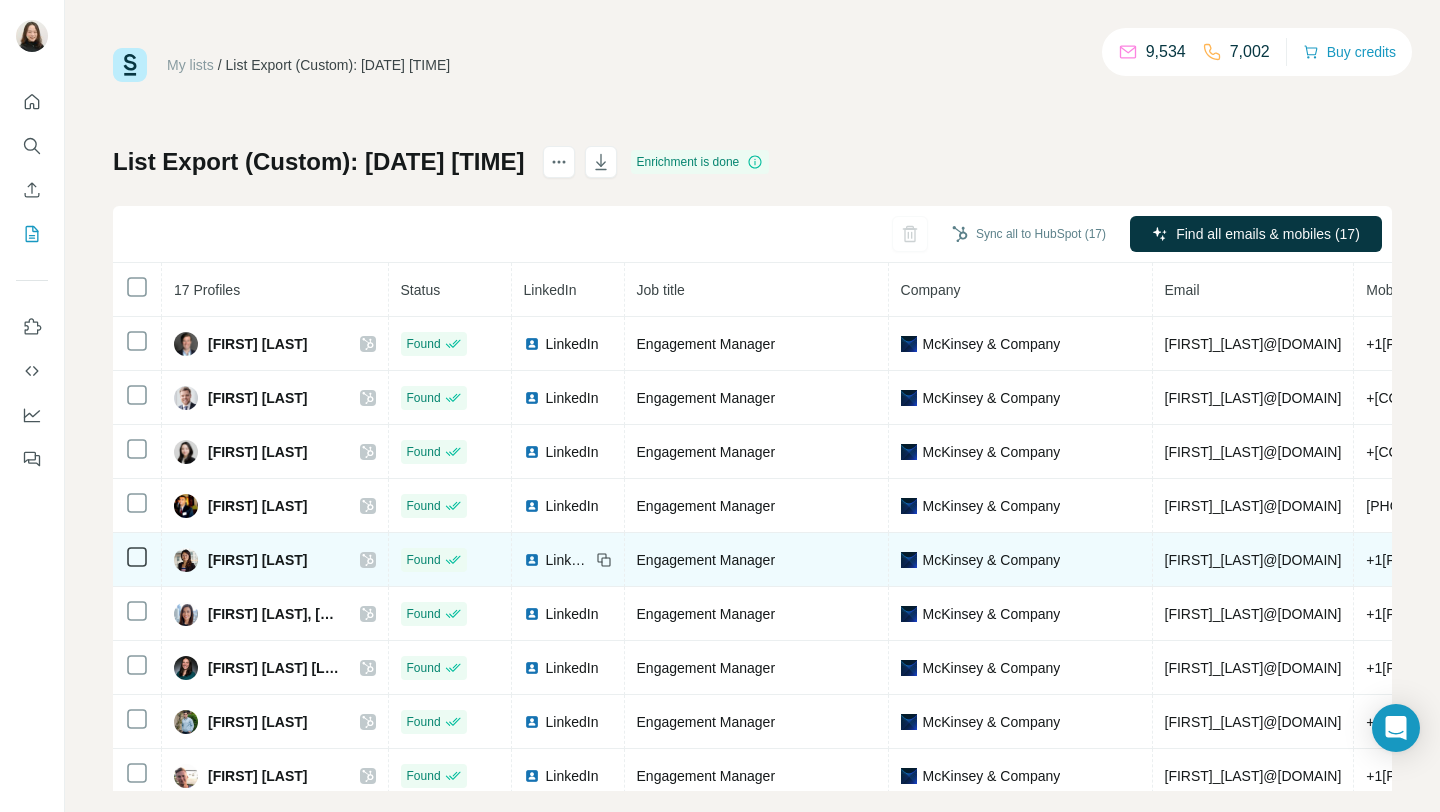 click 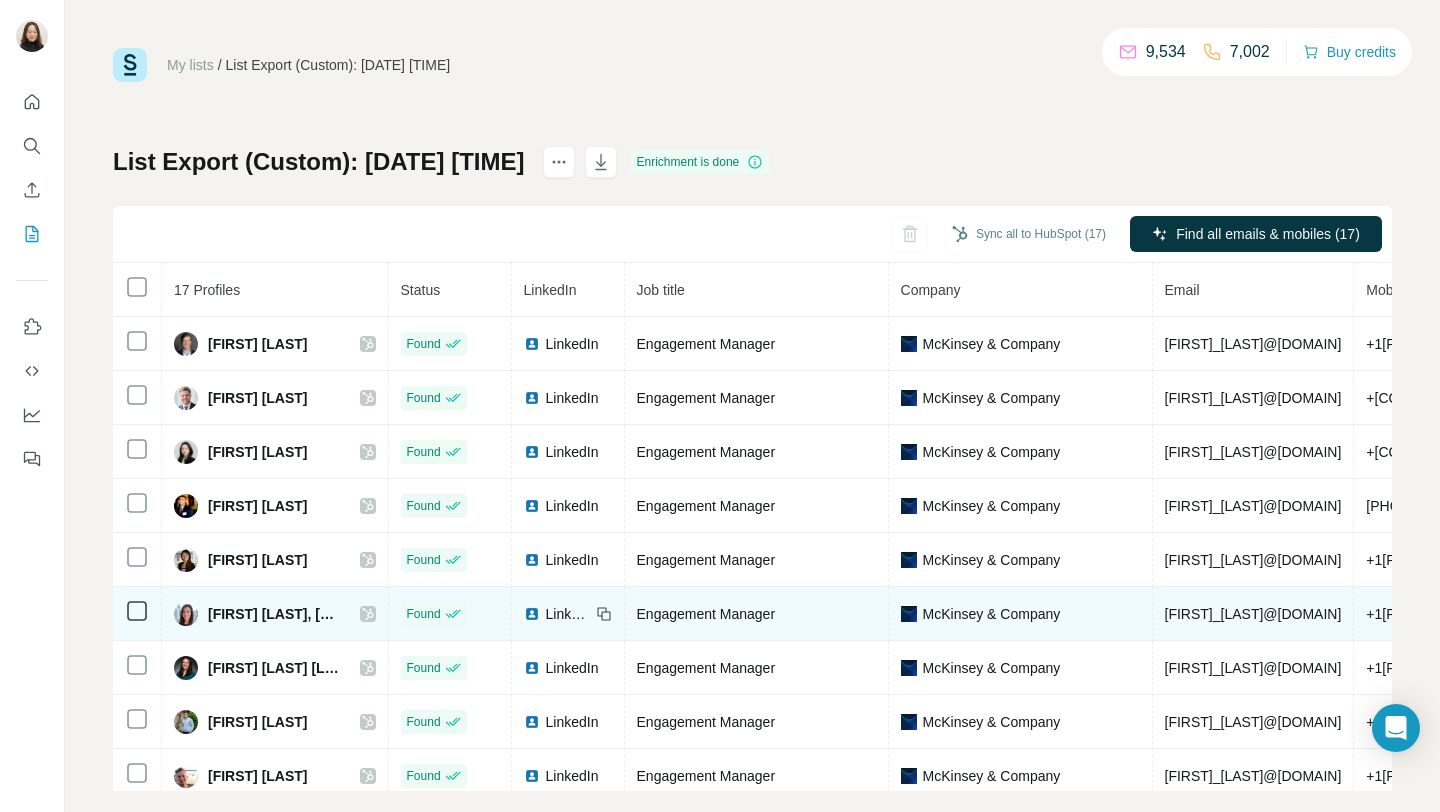 click on "[FIRST] [LAST], [TITLE]" at bounding box center [275, 614] 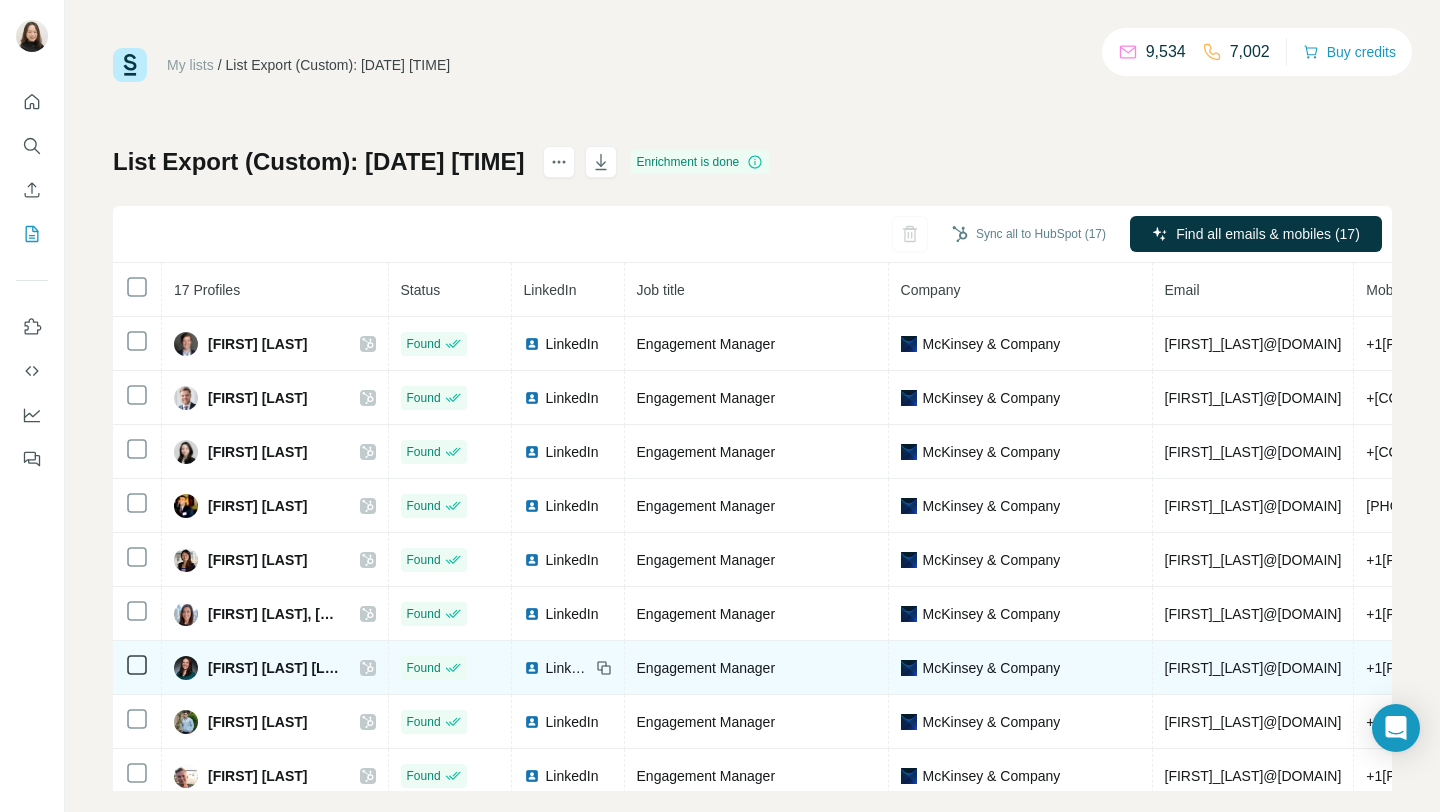 click 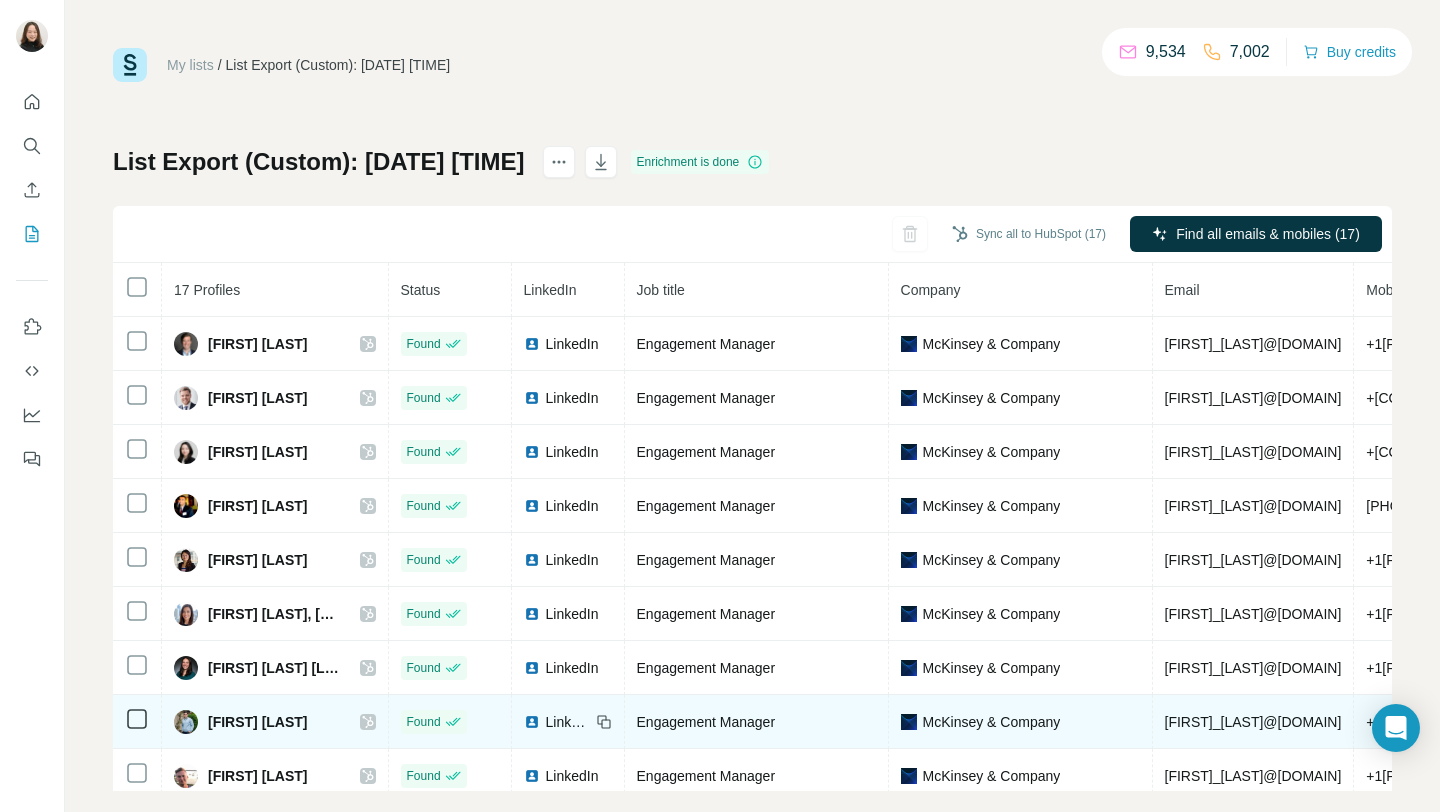 click 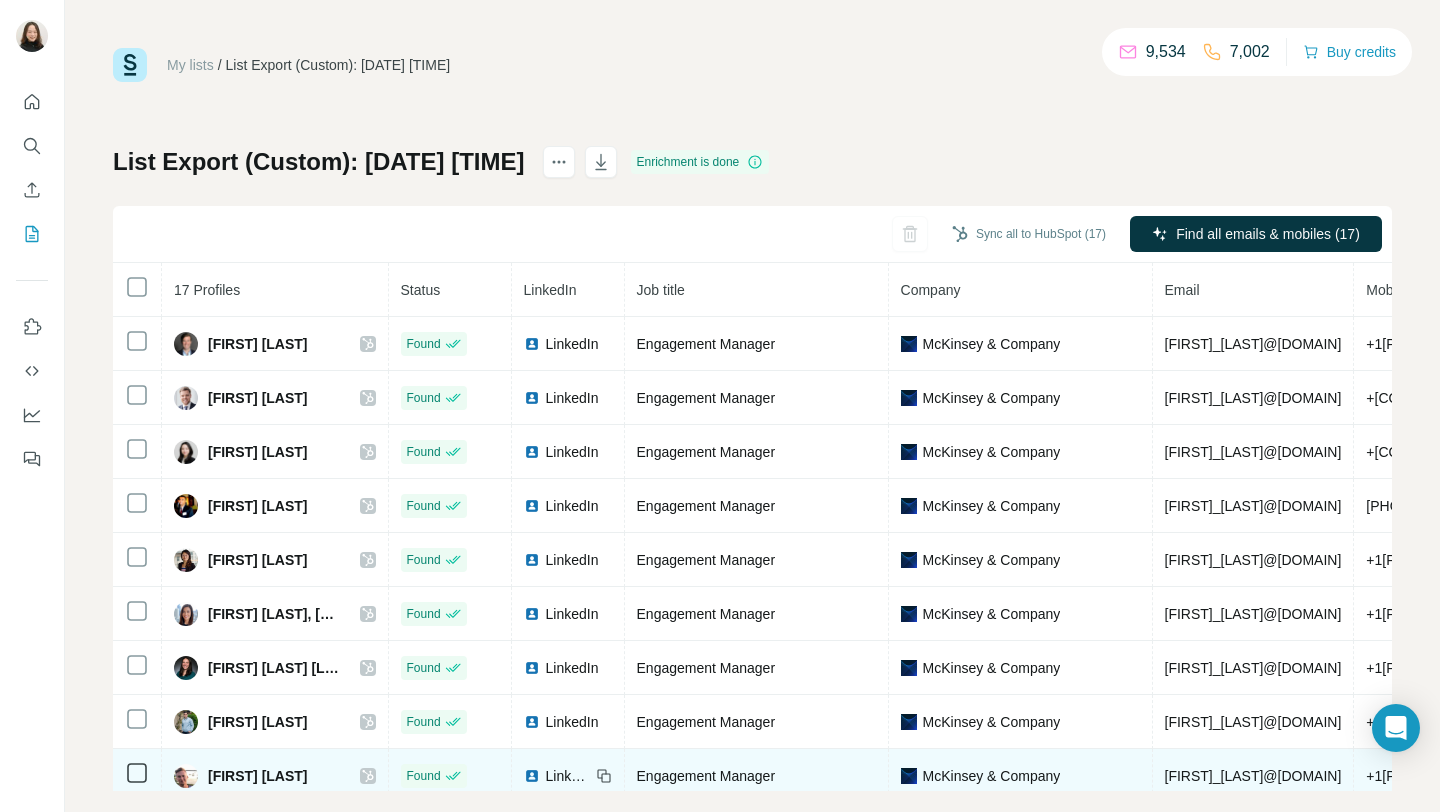click 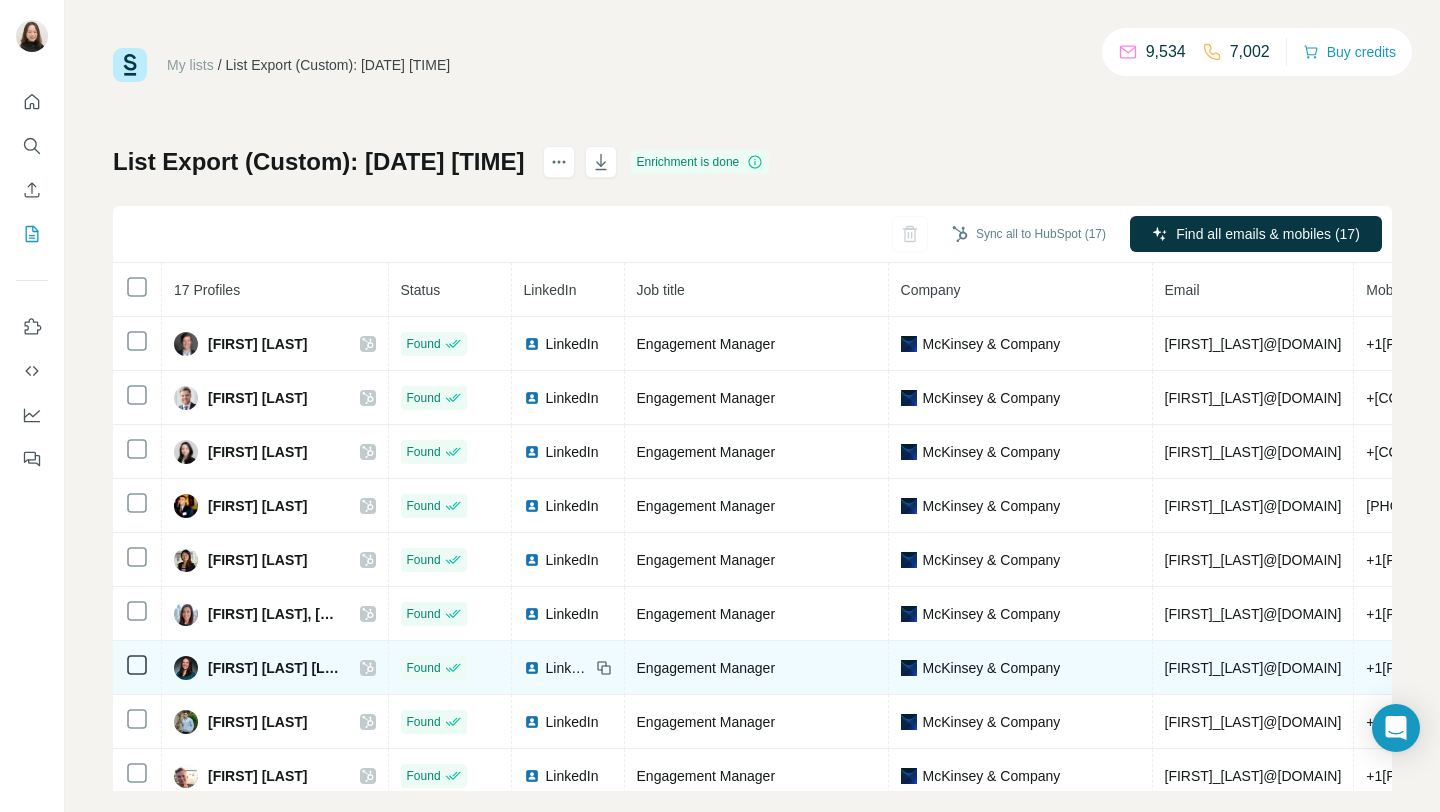 scroll, scrollTop: 66, scrollLeft: 0, axis: vertical 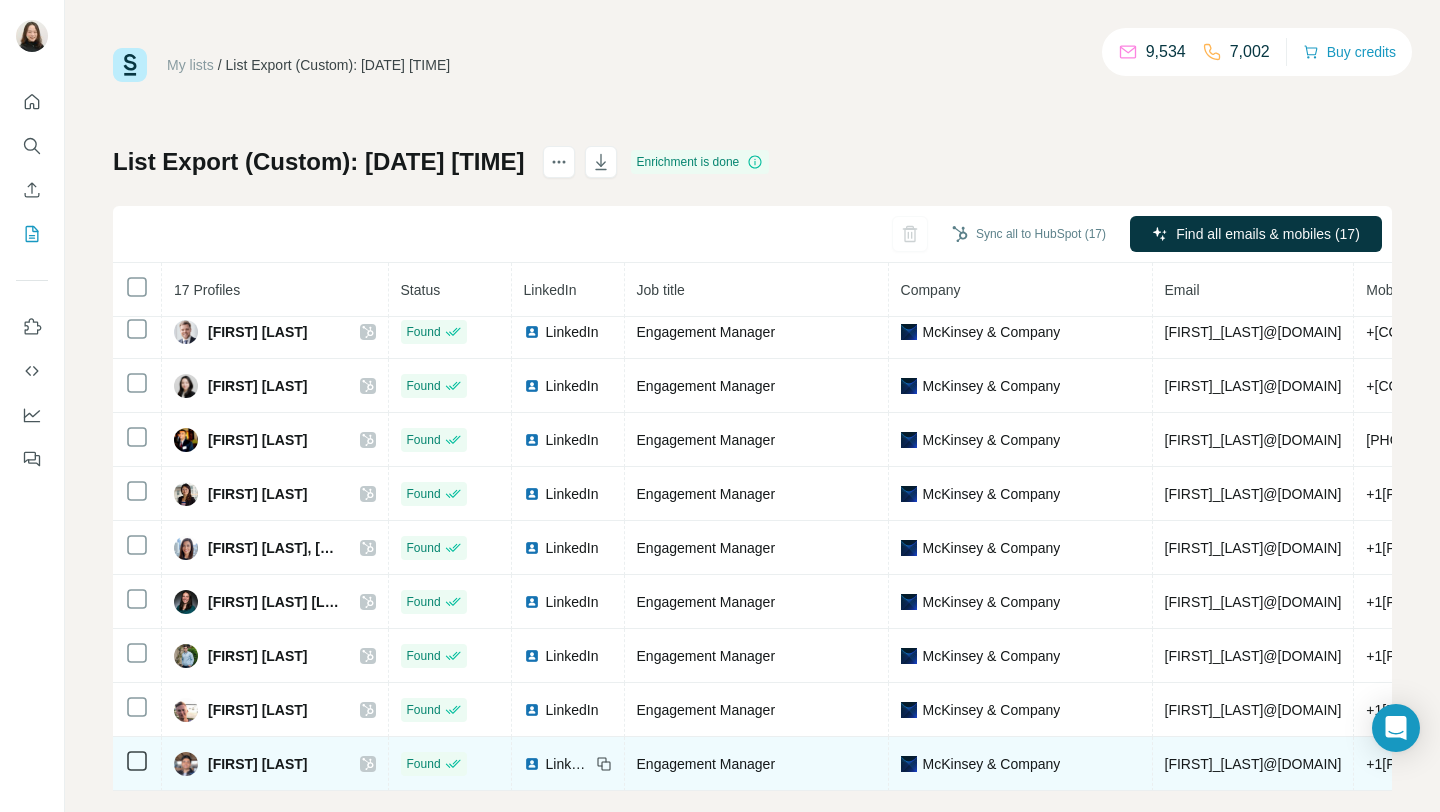 click 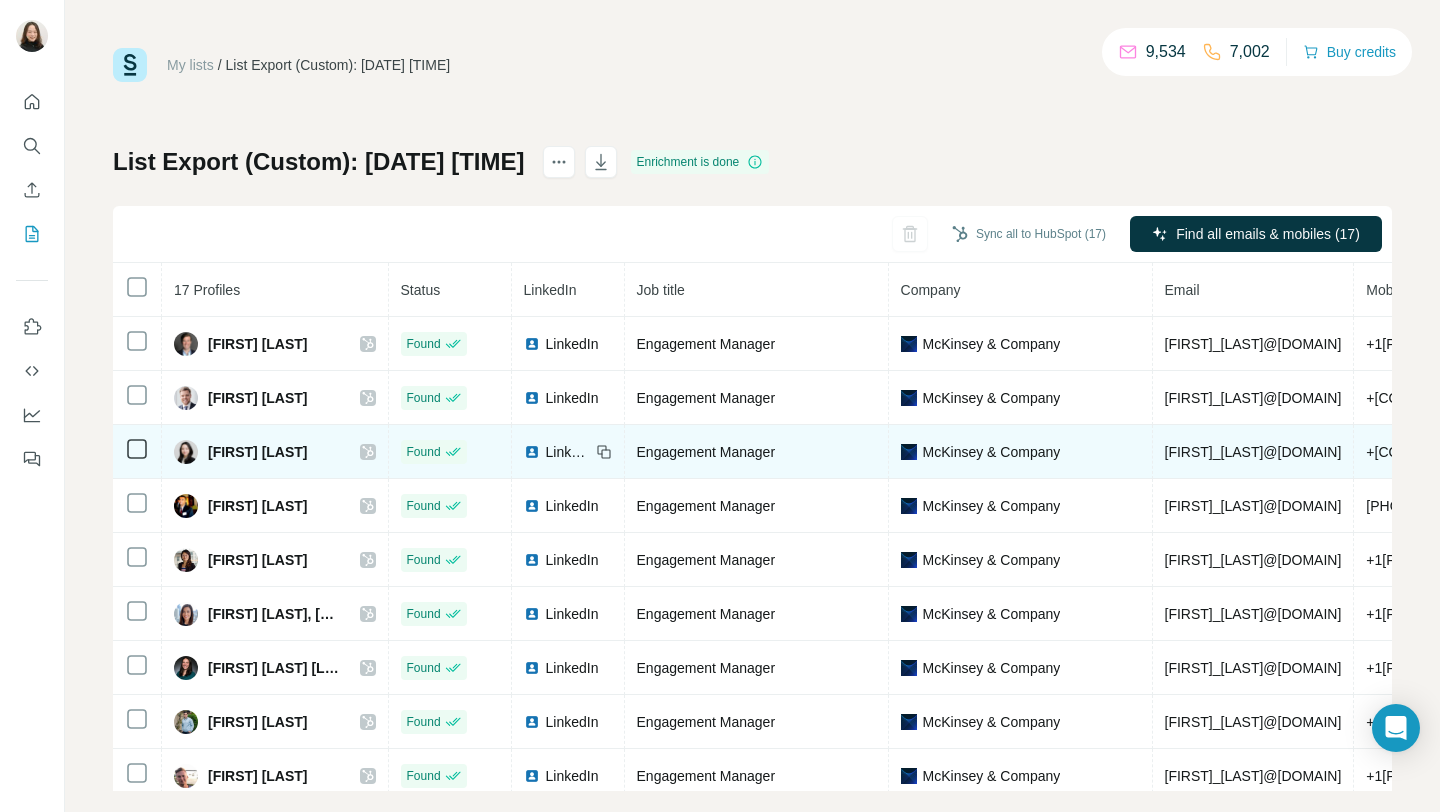 scroll, scrollTop: 444, scrollLeft: 0, axis: vertical 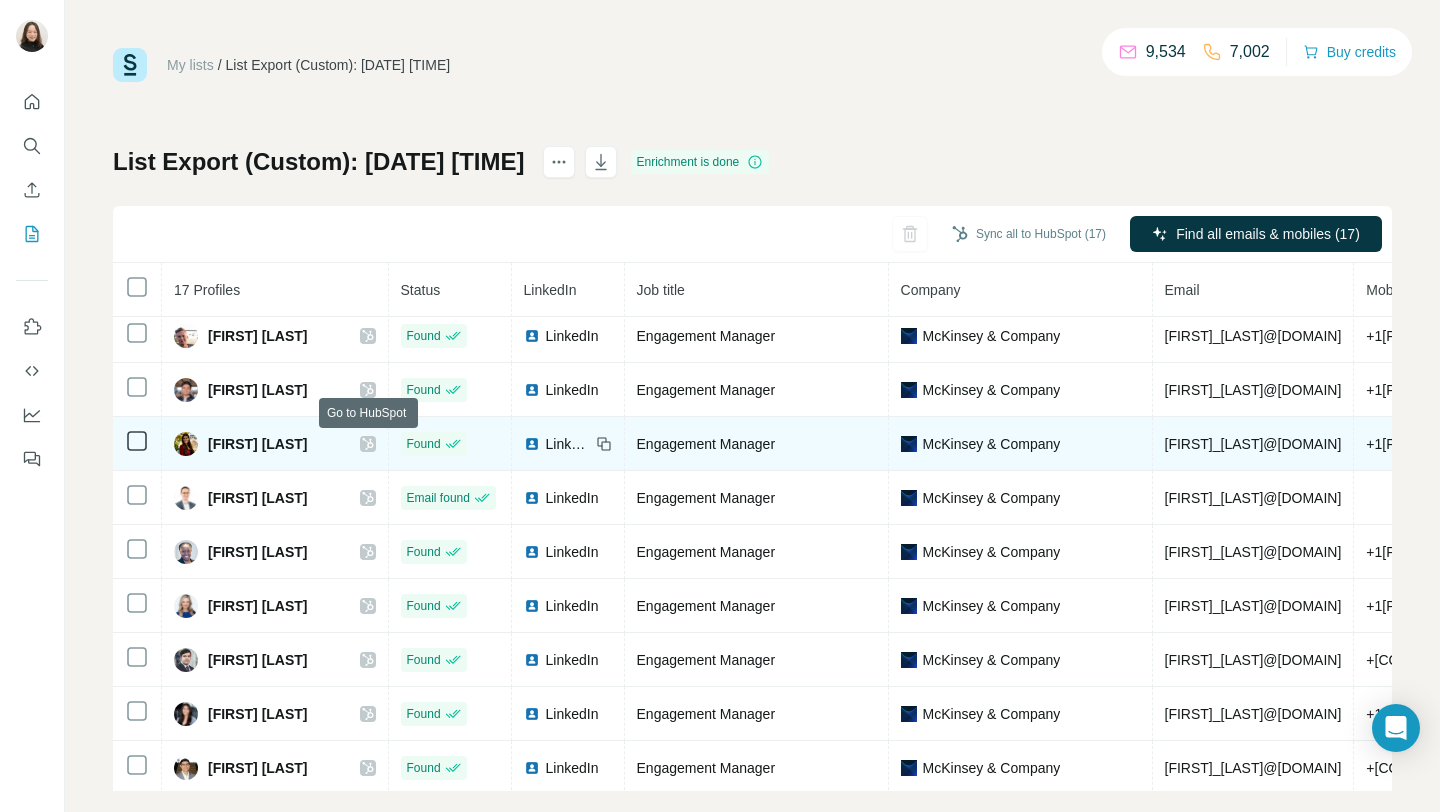 click 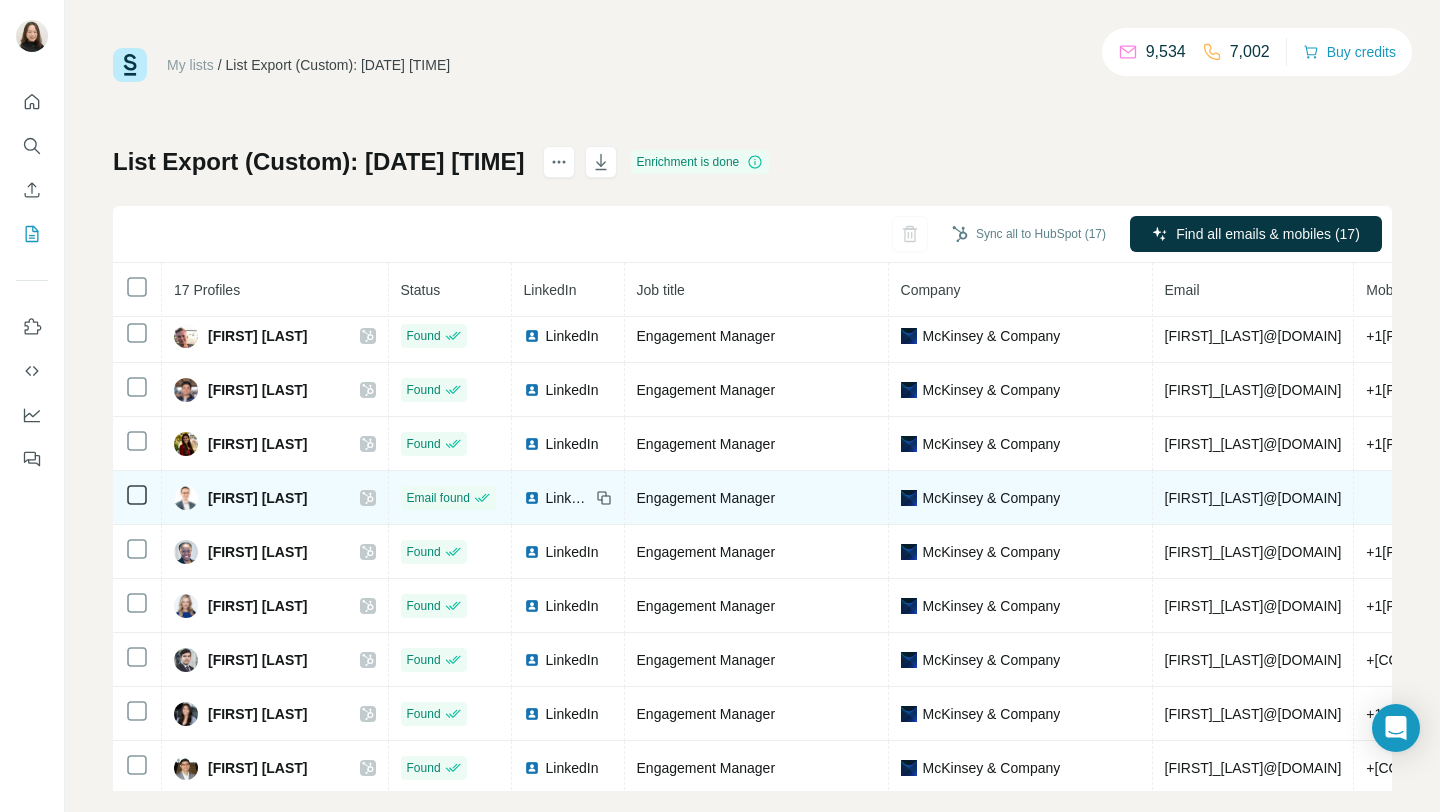 click 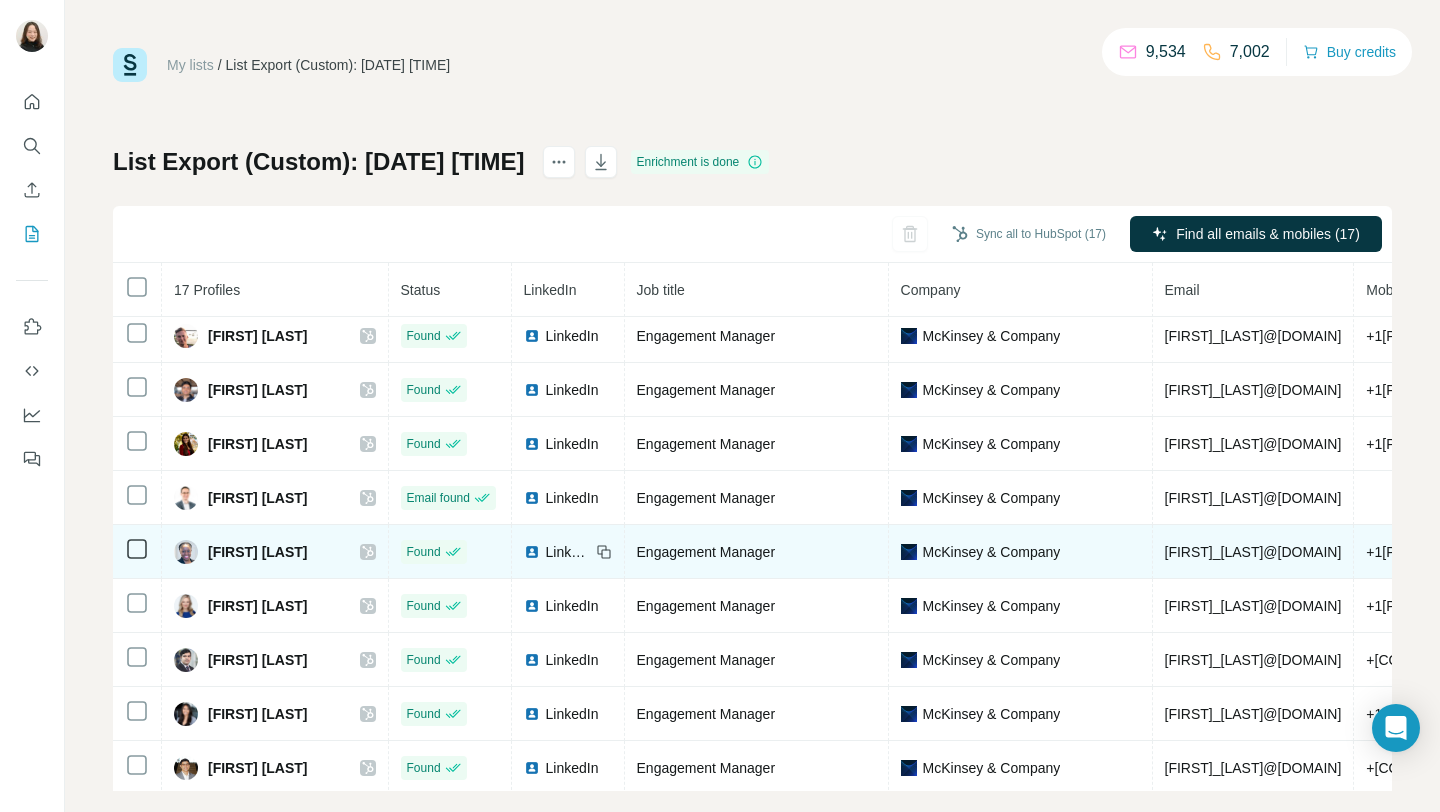 click 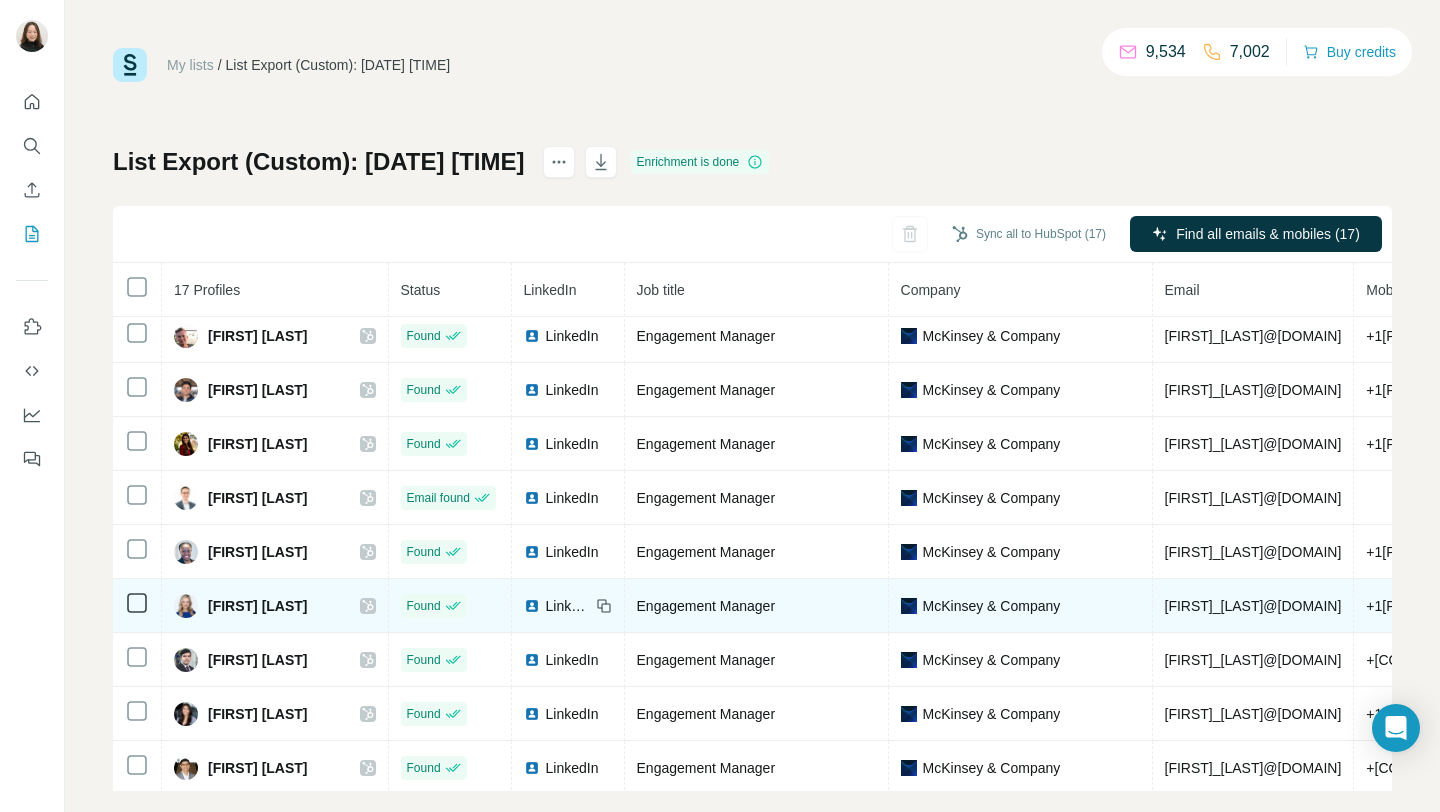click 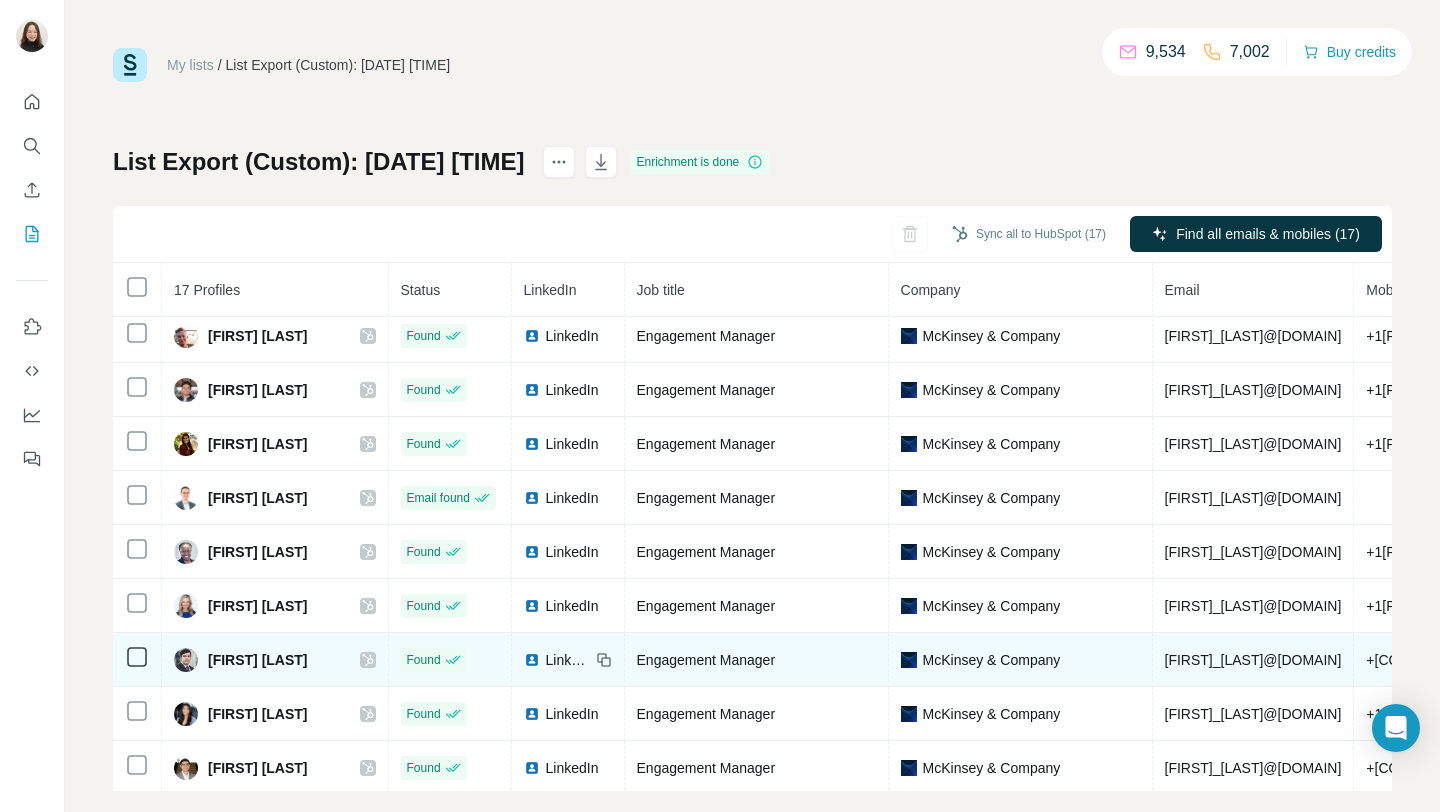 click 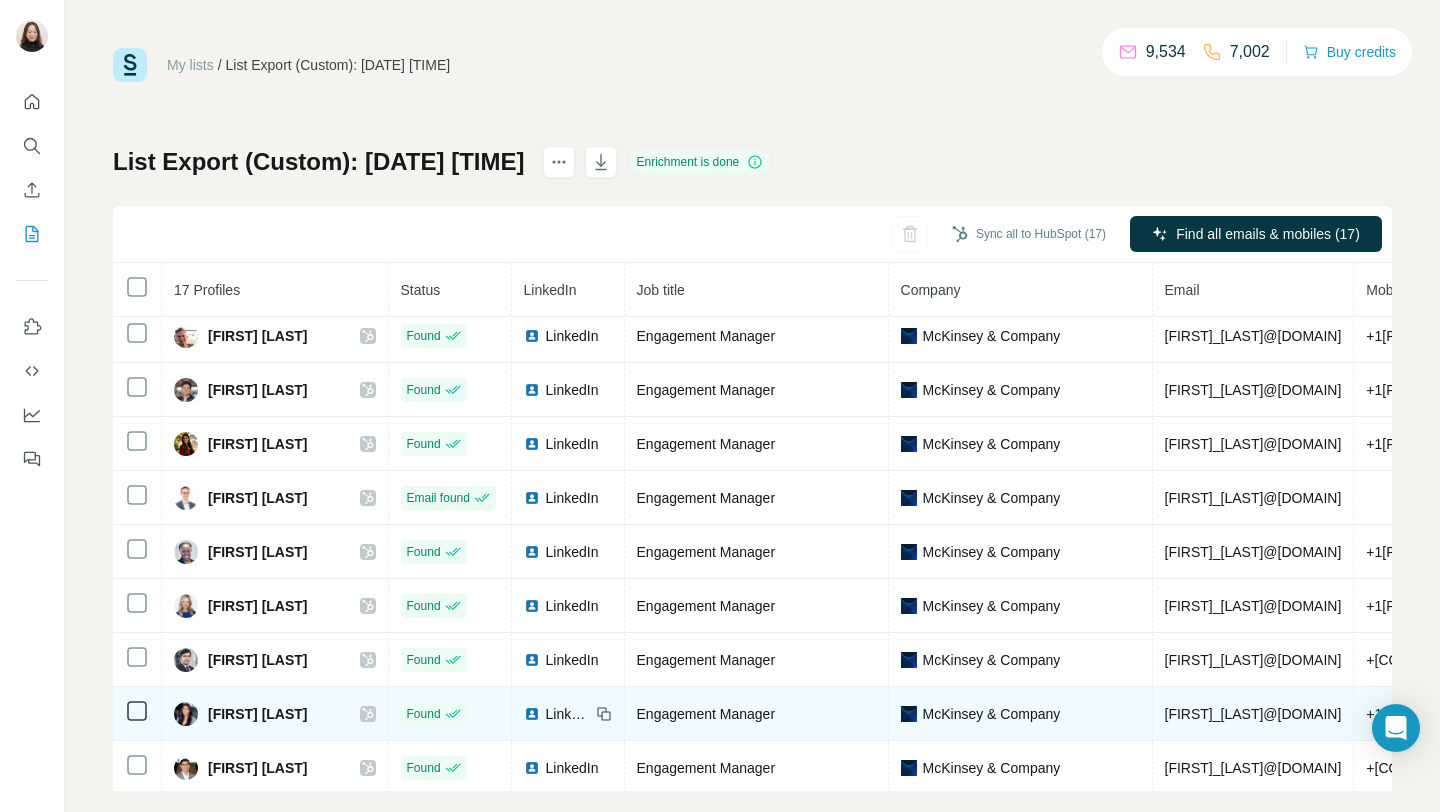 click 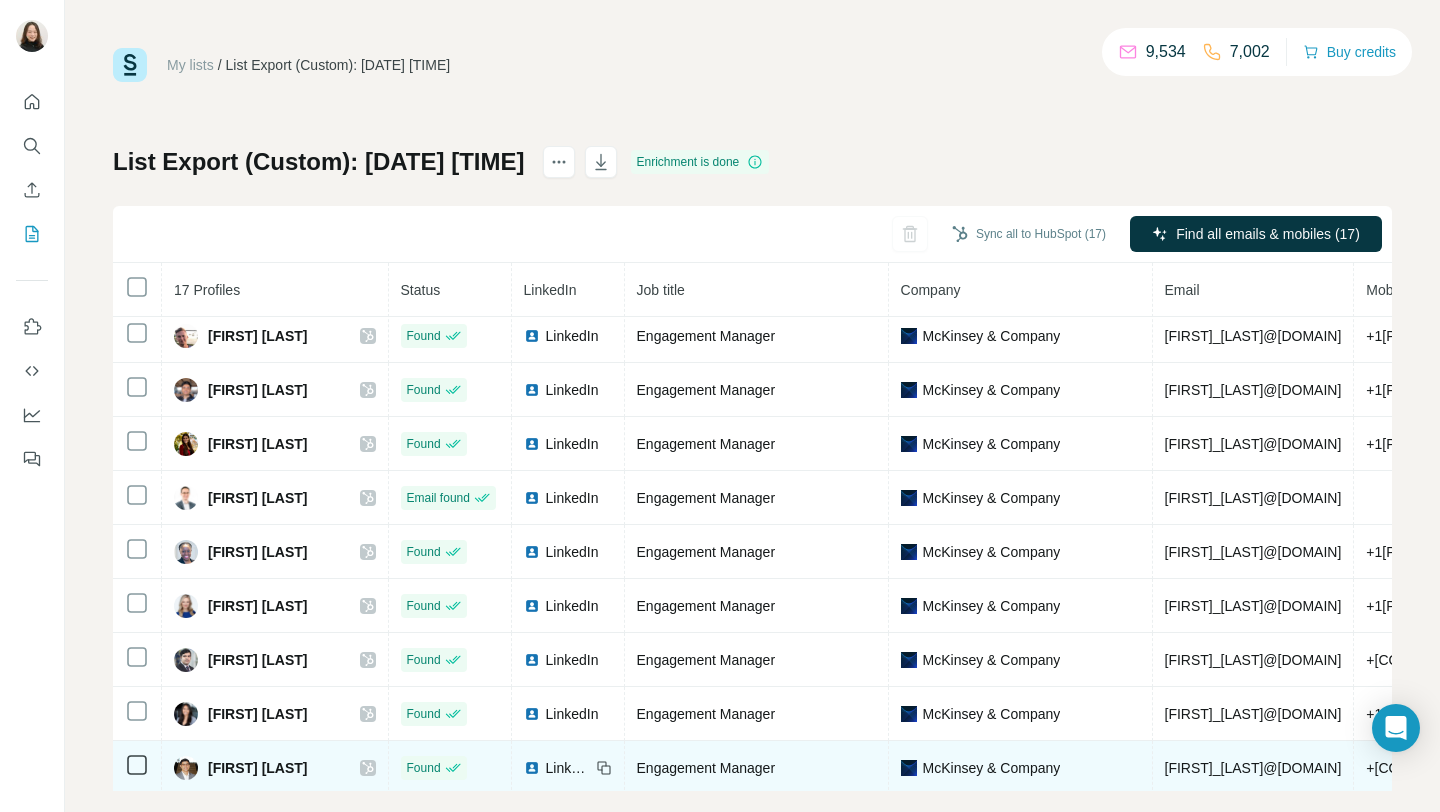 click 